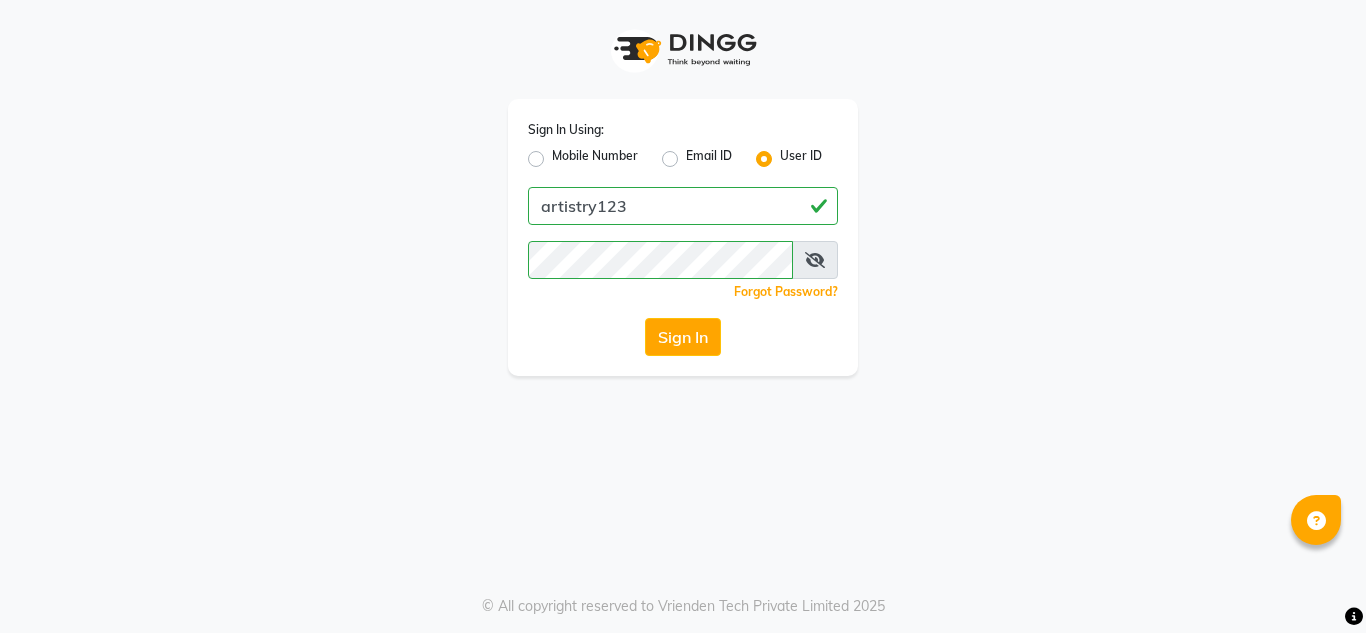 scroll, scrollTop: 0, scrollLeft: 0, axis: both 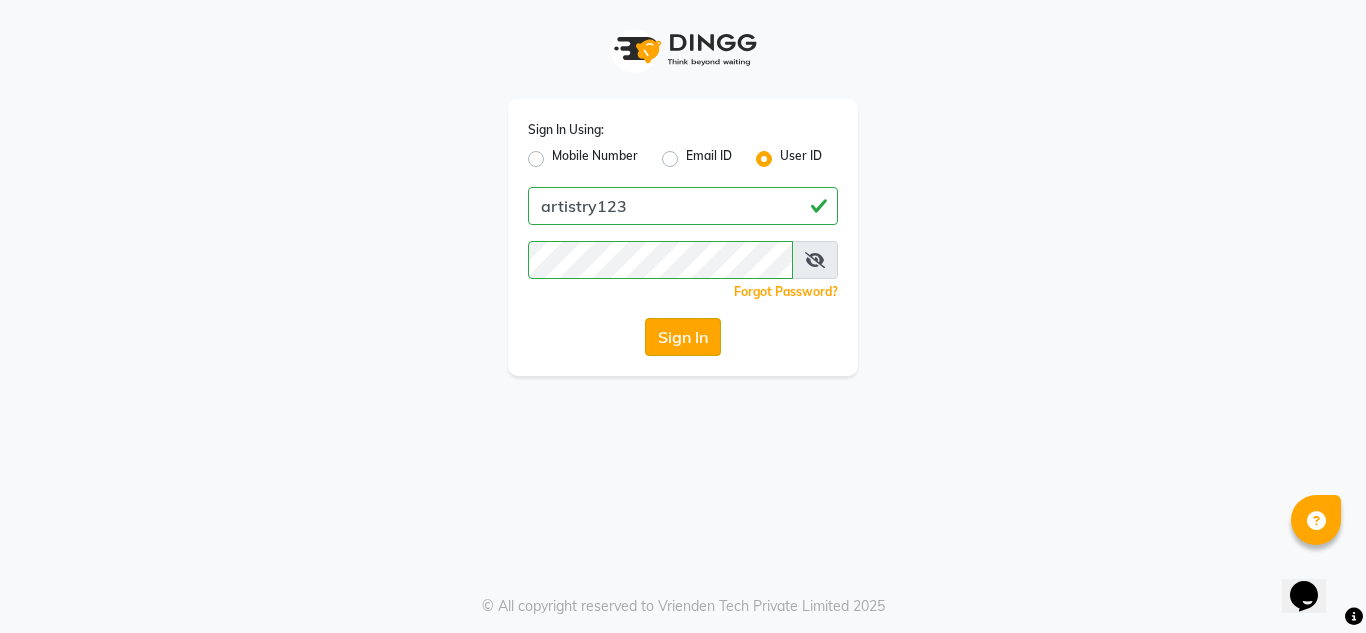 click on "Sign In" 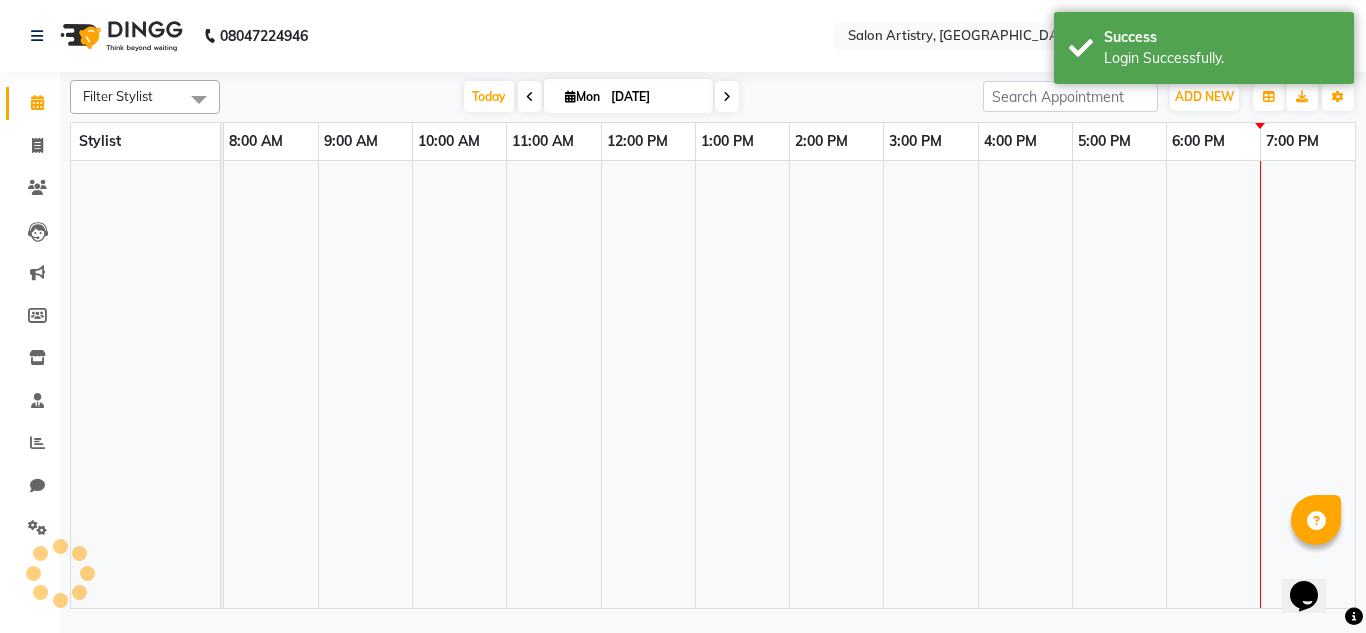 select on "en" 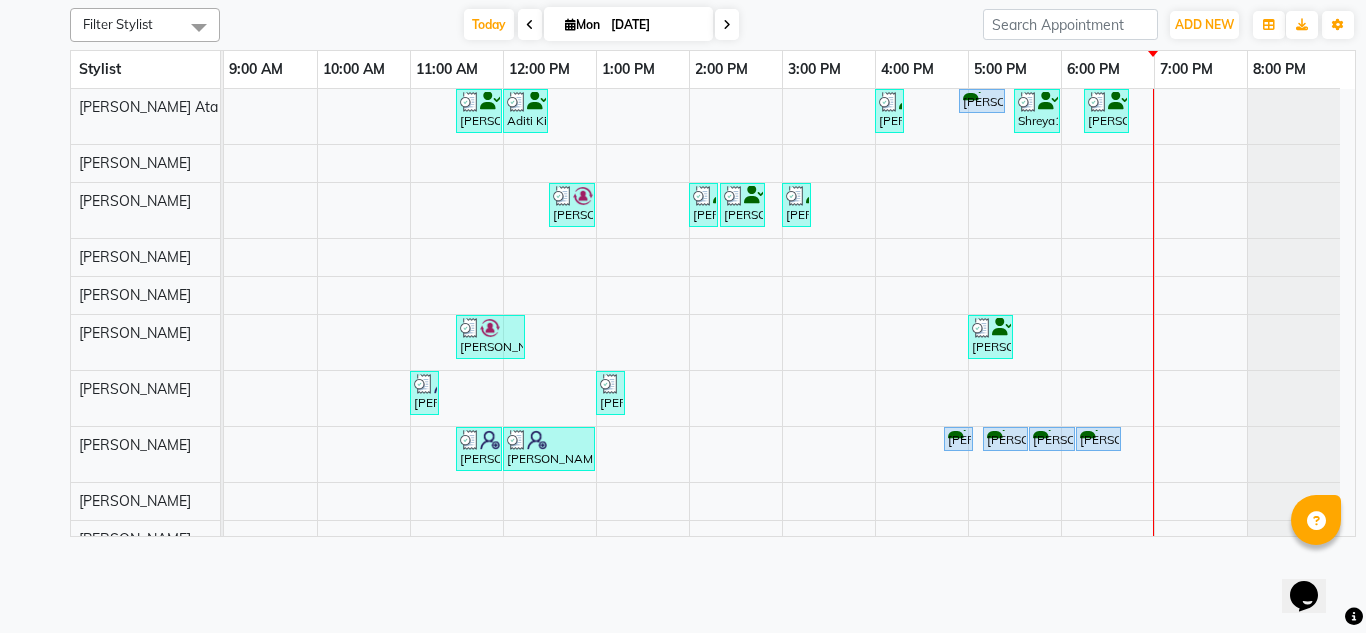 click on "Filter Stylist Select All Anupriya Ghosh Iqbal Ahmed Irshad Khan Mannu Kumar Gupta Mekhla Bhattacharya Minika Das Puja Debnath Reception Rekha Singh Ricky Das Rony Das Sangeeta Lodh Sharfaraz Ata Waris Simmy Rai Tapasi Today  Mon 14-07-2025 Toggle Dropdown Add Appointment Add Invoice Add Expense Add Attendance Add Client Add Transaction Toggle Dropdown Add Appointment Add Invoice Add Expense Add Attendance Add Client ADD NEW Toggle Dropdown Add Appointment Add Invoice Add Expense Add Attendance Add Client Add Transaction Filter Stylist Select All Anupriya Ghosh Iqbal Ahmed Irshad Khan Mannu Kumar Gupta Mekhla Bhattacharya Minika Das Puja Debnath Reception Rekha Singh Ricky Das Rony Das Sangeeta Lodh Sharfaraz Ata Waris Simmy Rai Tapasi Group By  Staff View   Room View  View as Vertical  Vertical - Week View  Horizontal  Horizontal - Week View  List  Toggle Dropdown Calendar Settings Manage Tags   Arrange Stylists   Reset Stylists  Full Screen Appointment Form Zoom 25% Stylist 9:00 AM 10:00 AM 11:00 AM 1:00 PM" 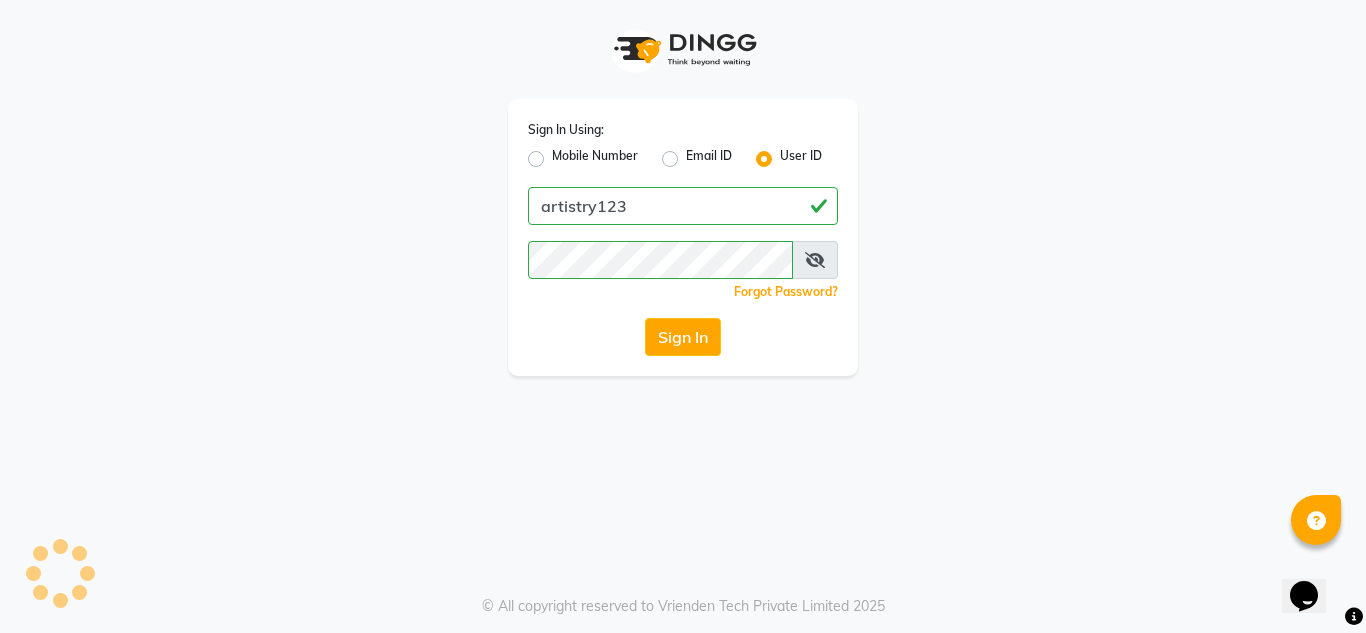 scroll, scrollTop: 0, scrollLeft: 0, axis: both 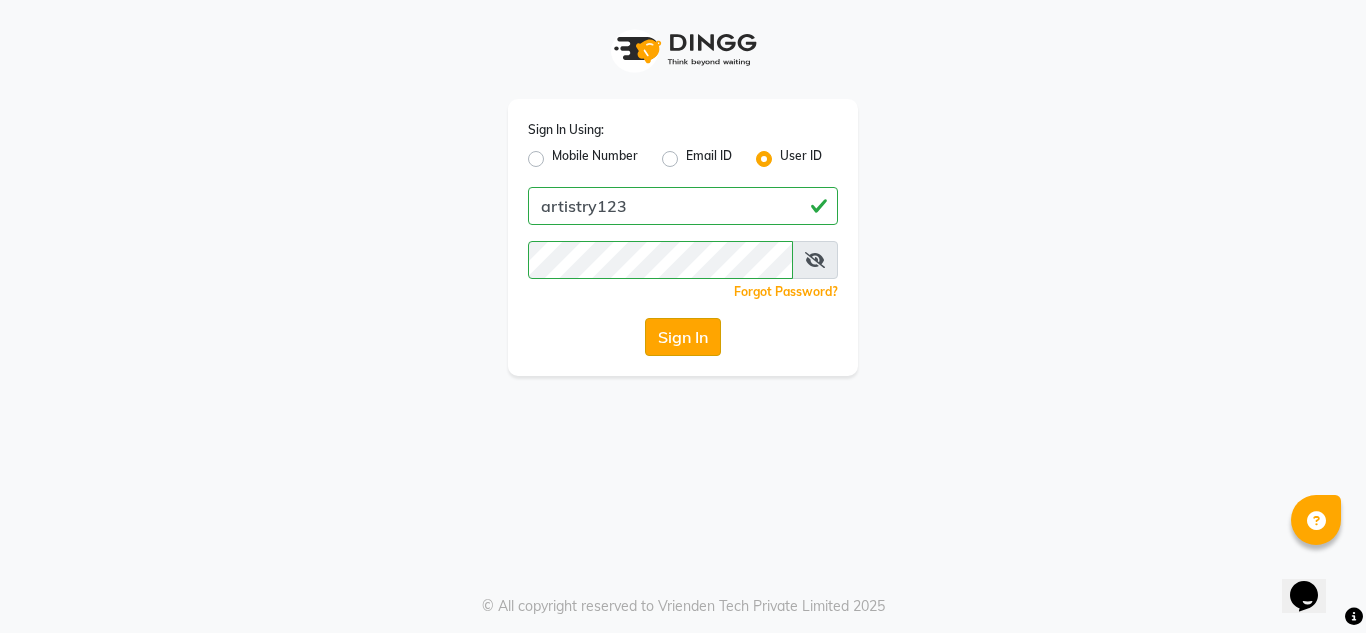 click on "Sign In" 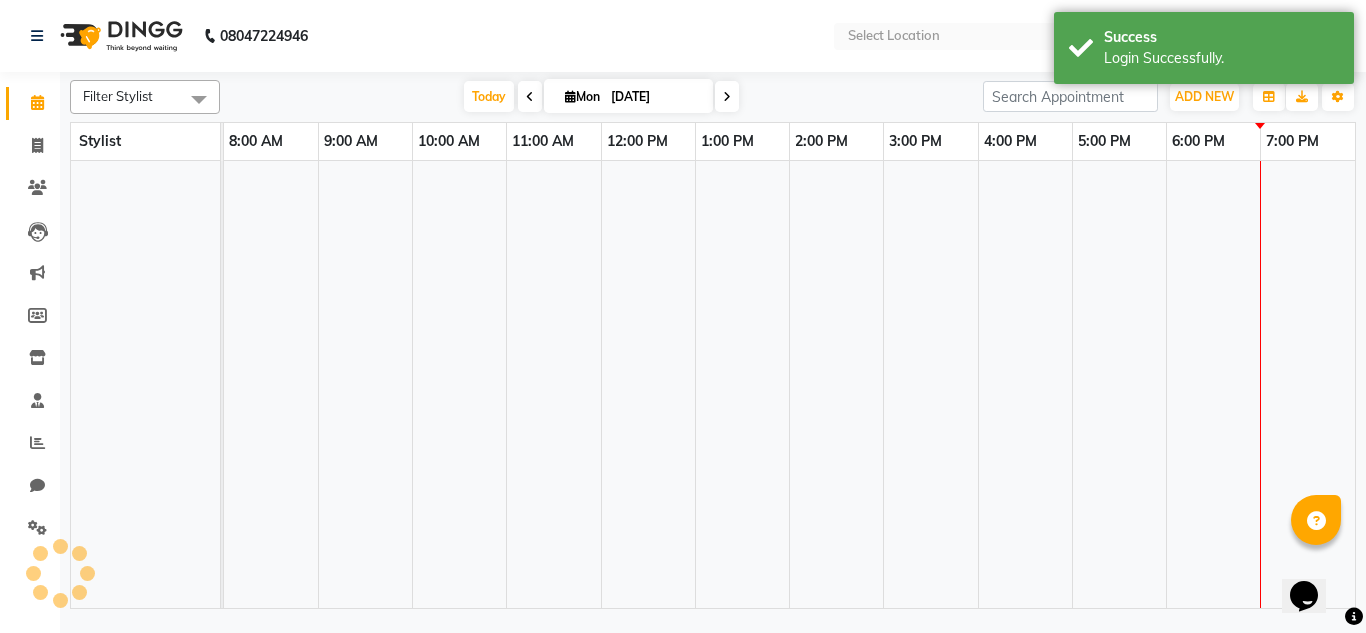 select on "en" 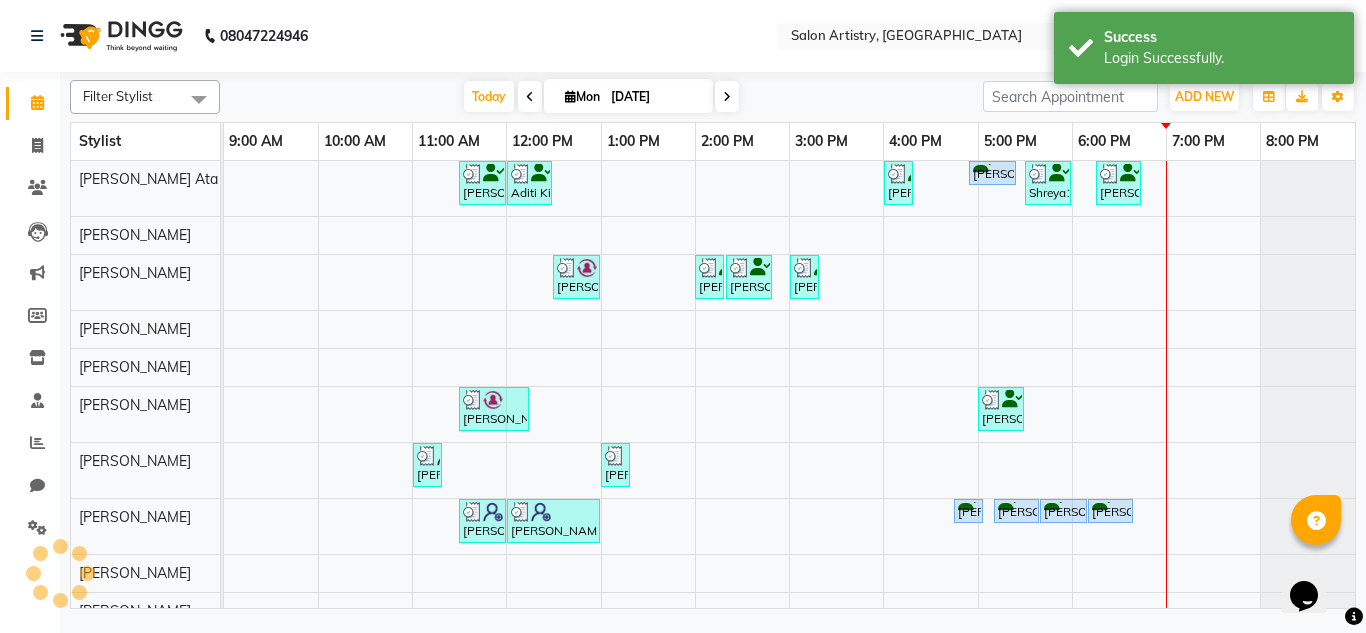 scroll, scrollTop: 0, scrollLeft: 15, axis: horizontal 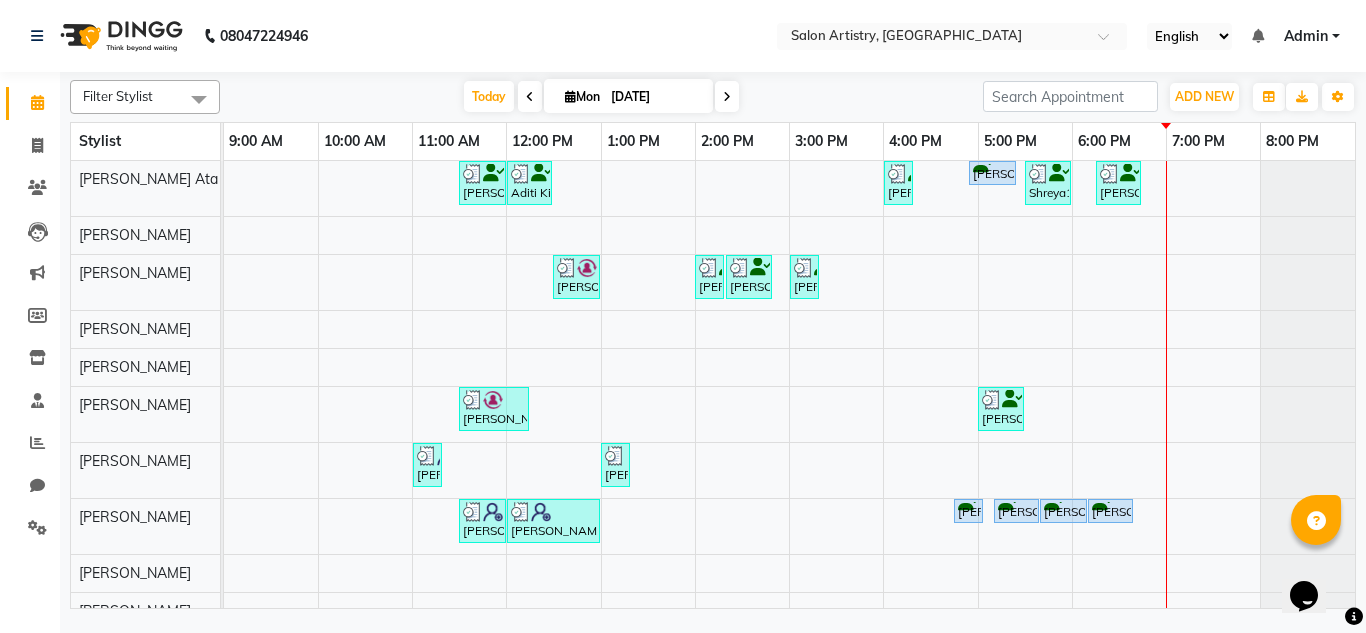 click on "Admin" at bounding box center (1306, 36) 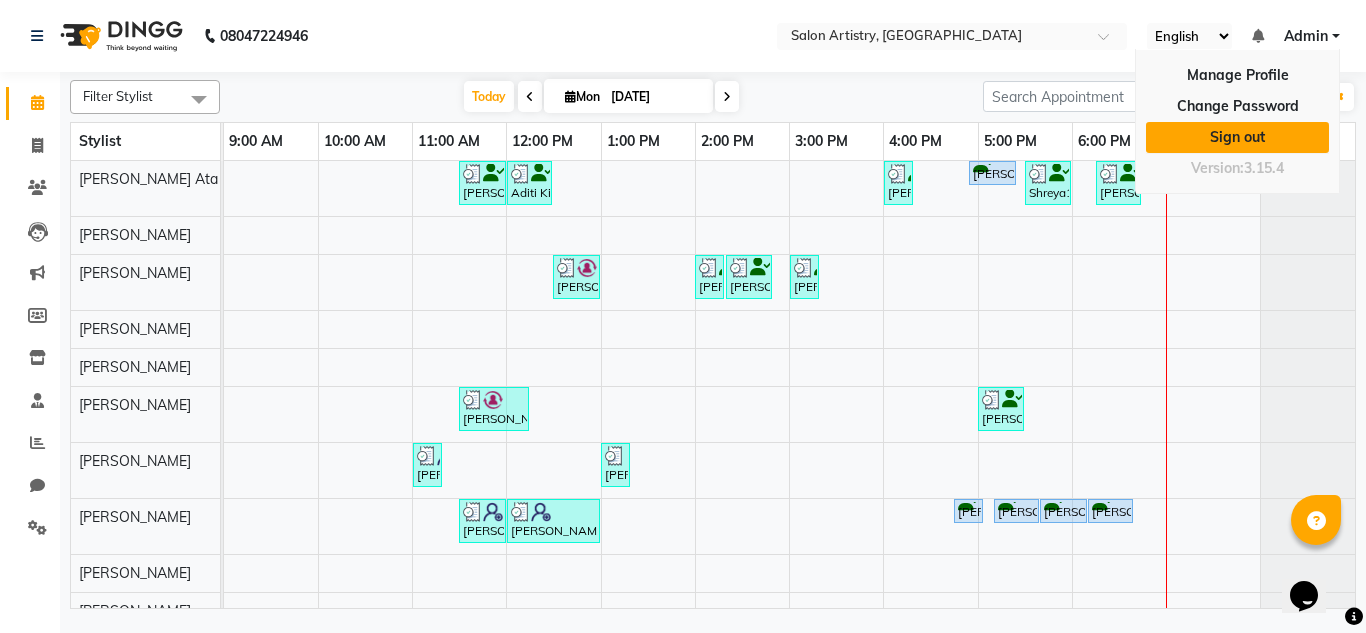 click on "Sign out" at bounding box center (1237, 137) 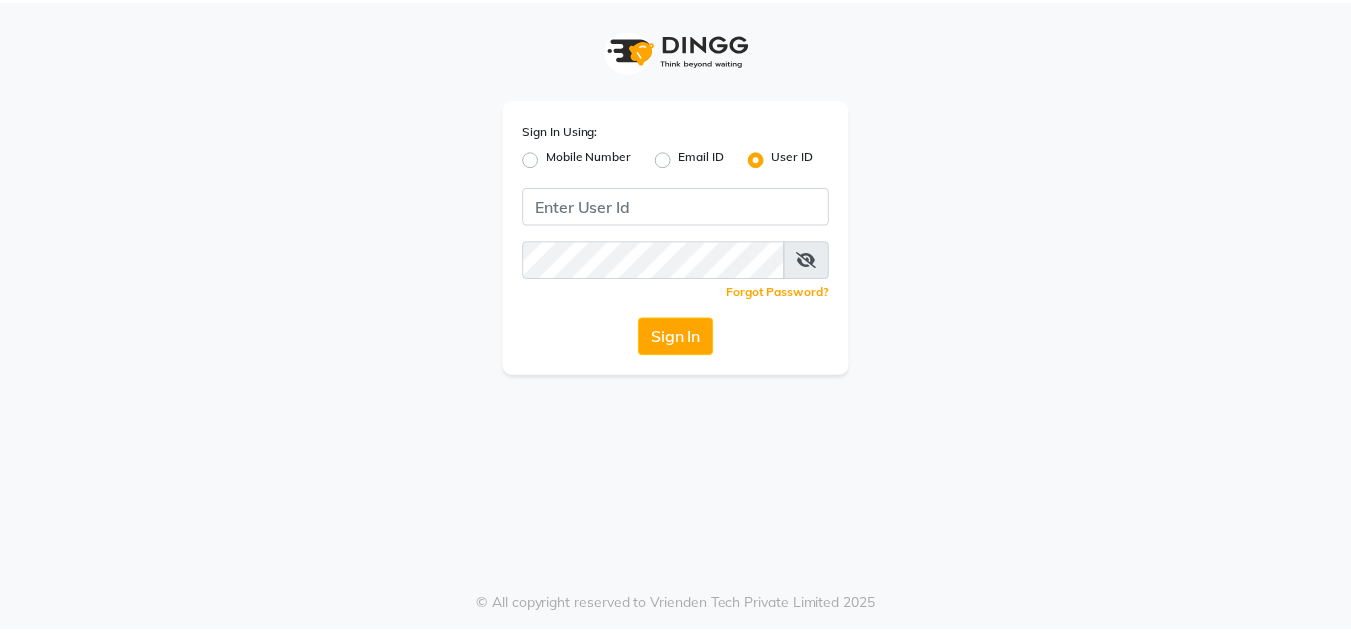 scroll, scrollTop: 0, scrollLeft: 0, axis: both 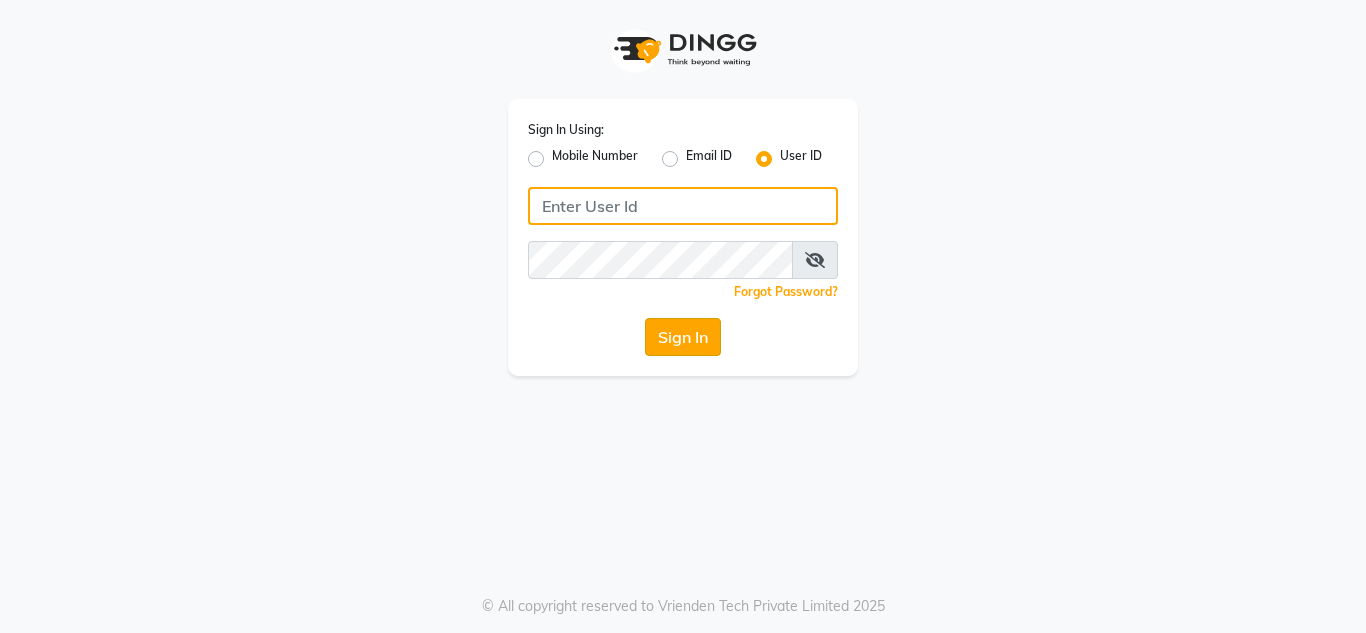 type on "artistry123" 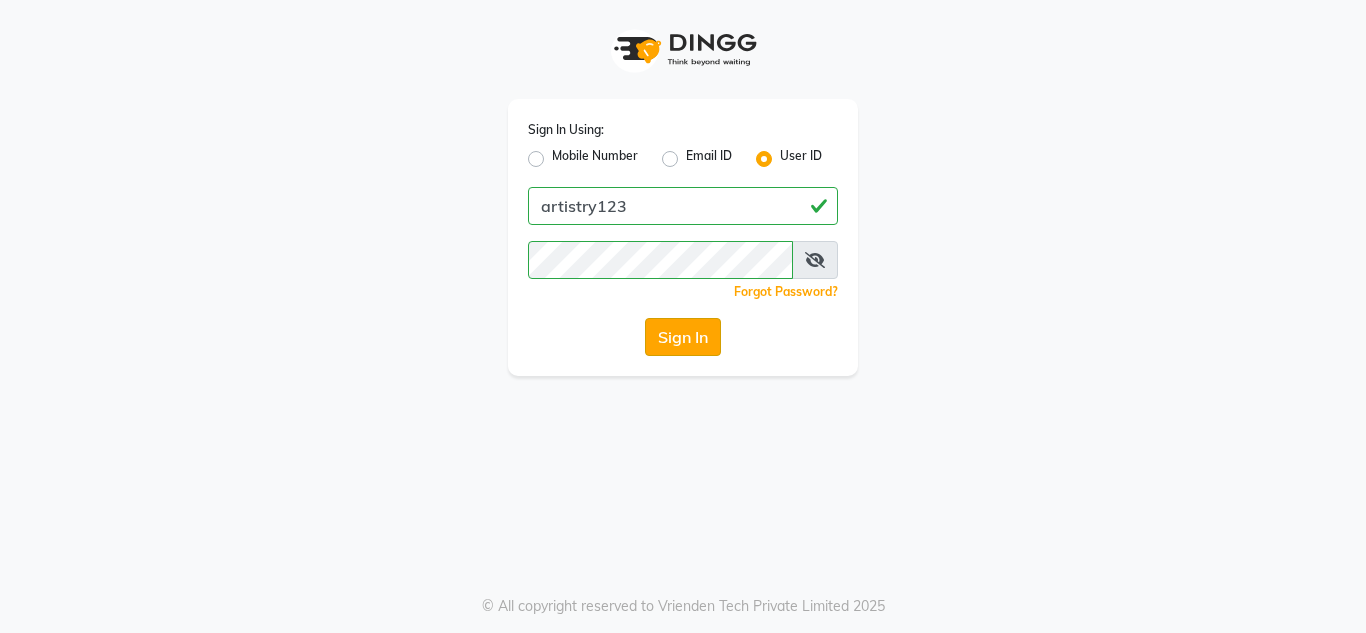 click on "Sign In" 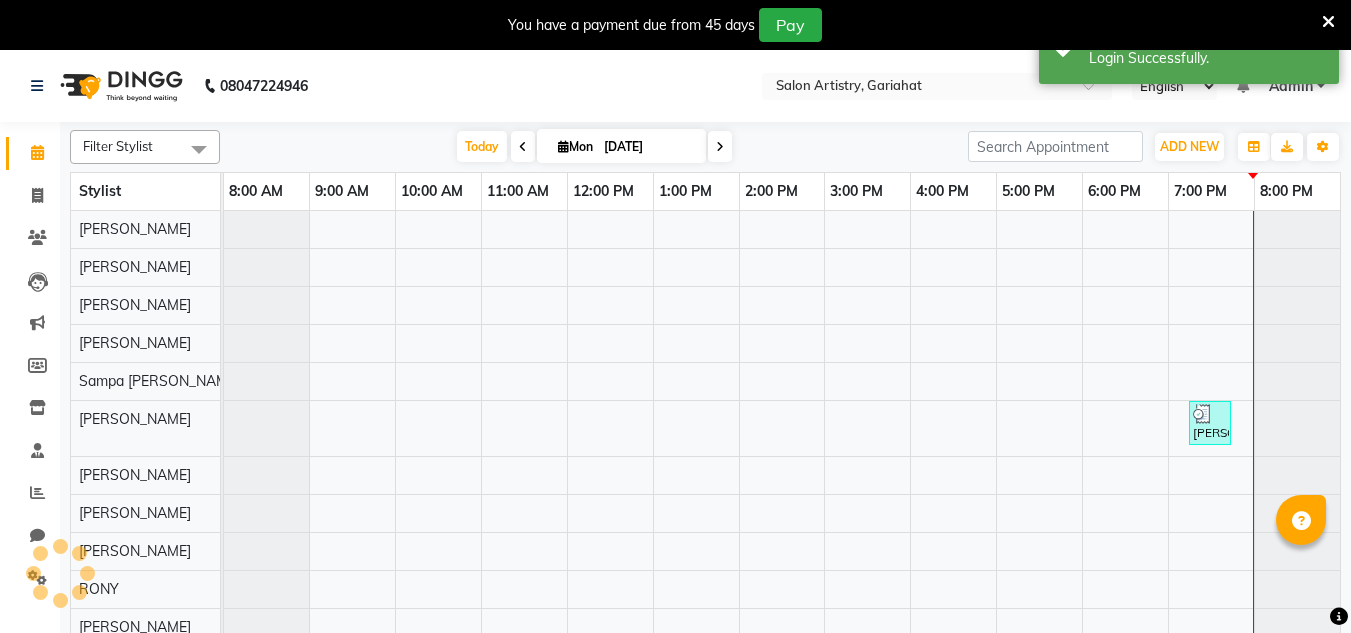 scroll, scrollTop: 0, scrollLeft: 0, axis: both 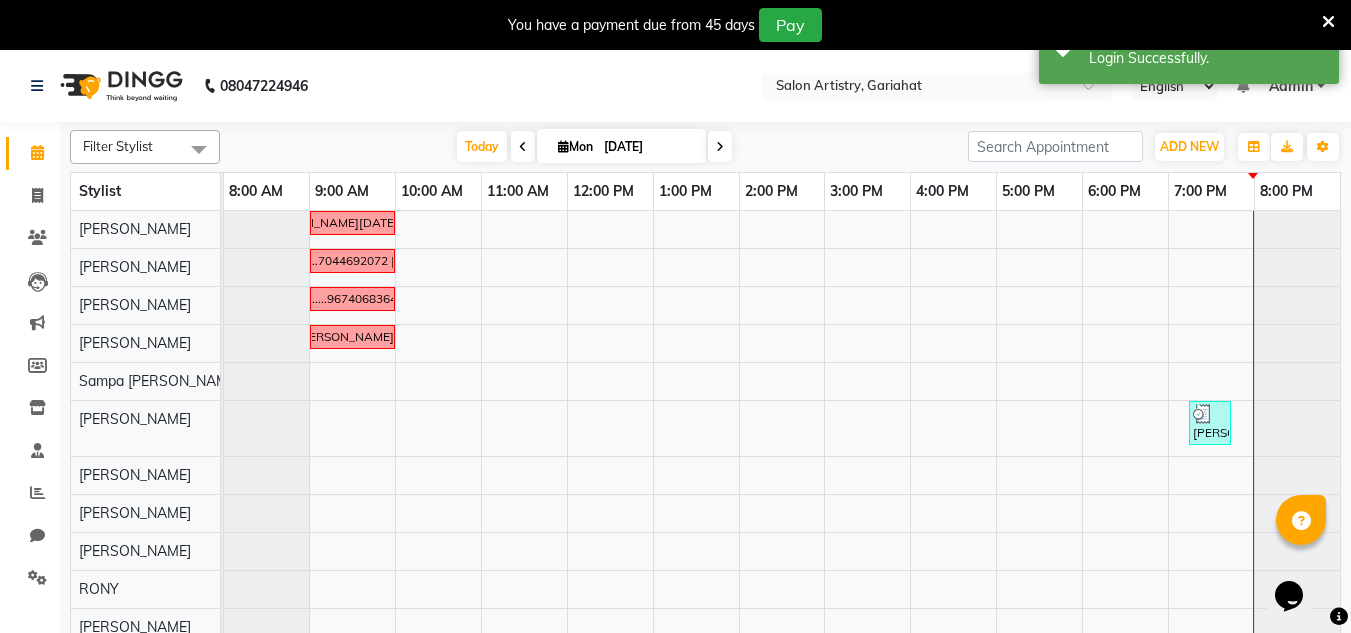 click at bounding box center [523, 147] 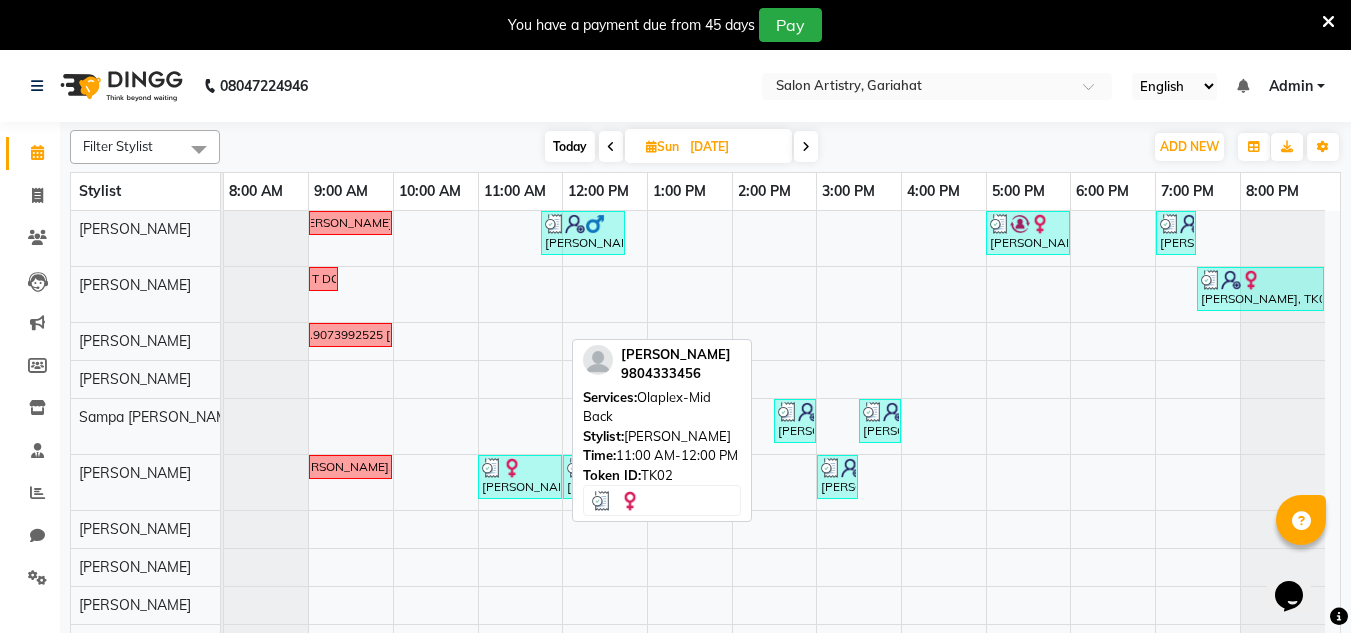 click at bounding box center (520, 468) 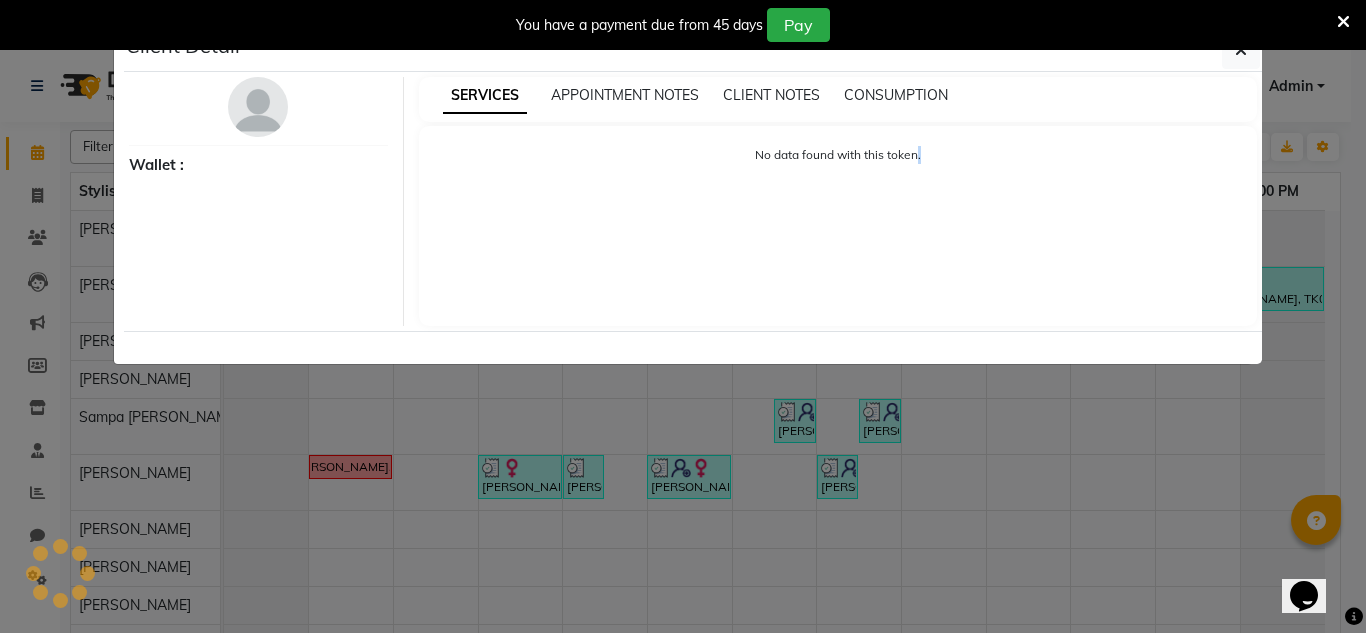 click on "Client Detail     Wallet : SERVICES APPOINTMENT NOTES CLIENT NOTES CONSUMPTION No data found with this token." 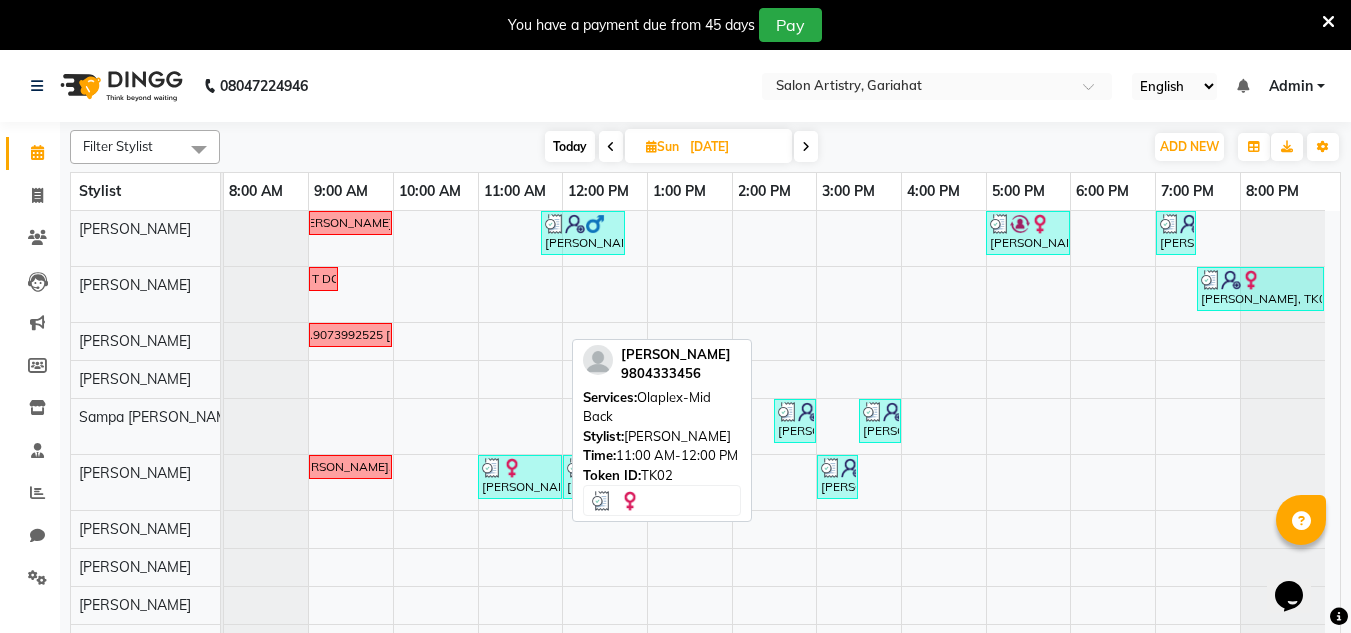 click at bounding box center (520, 468) 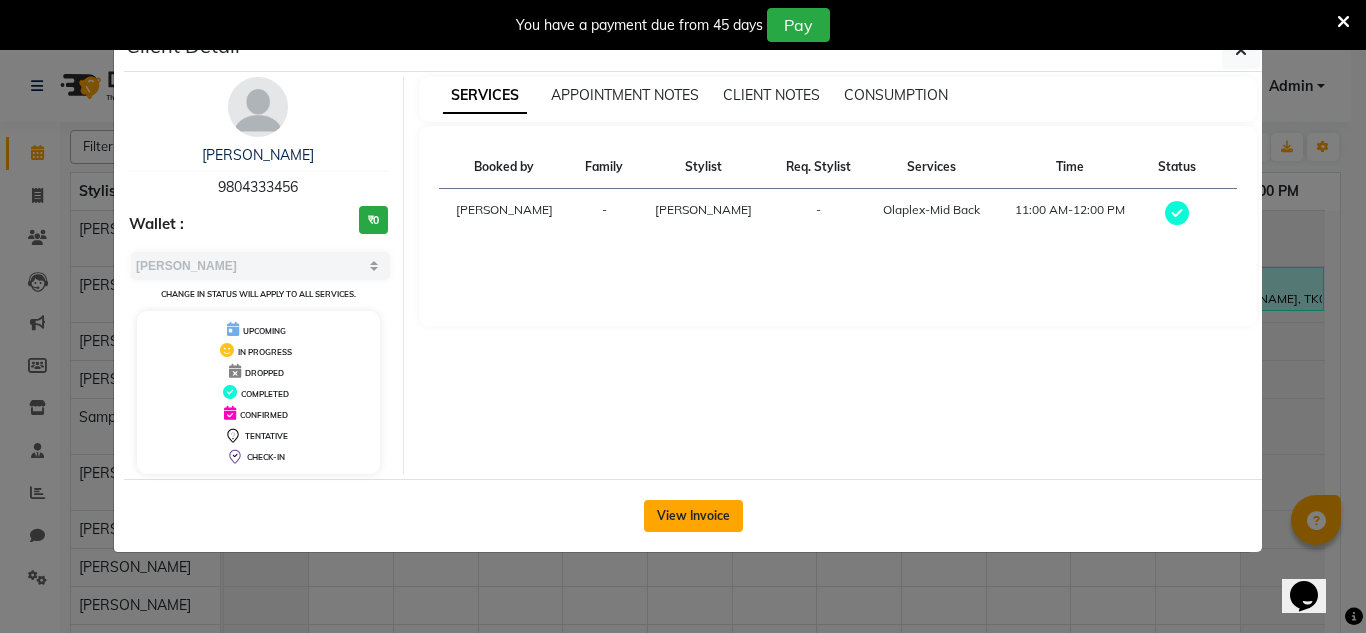 click on "View Invoice" 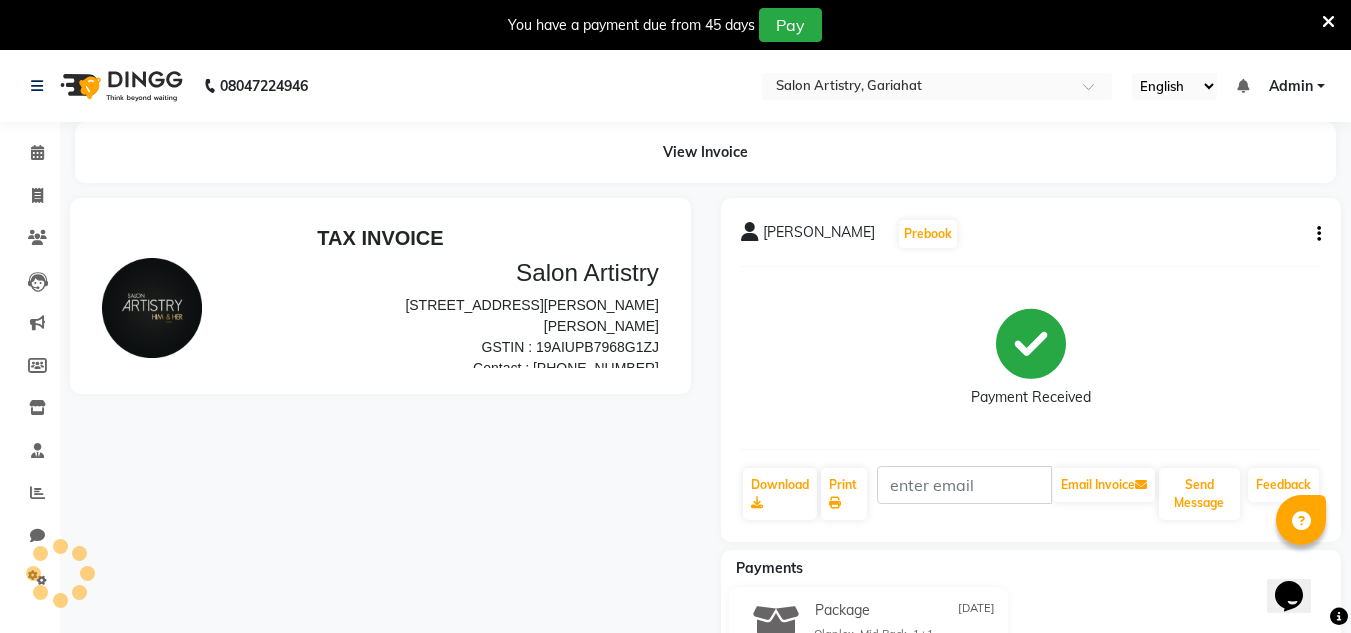 scroll, scrollTop: 0, scrollLeft: 0, axis: both 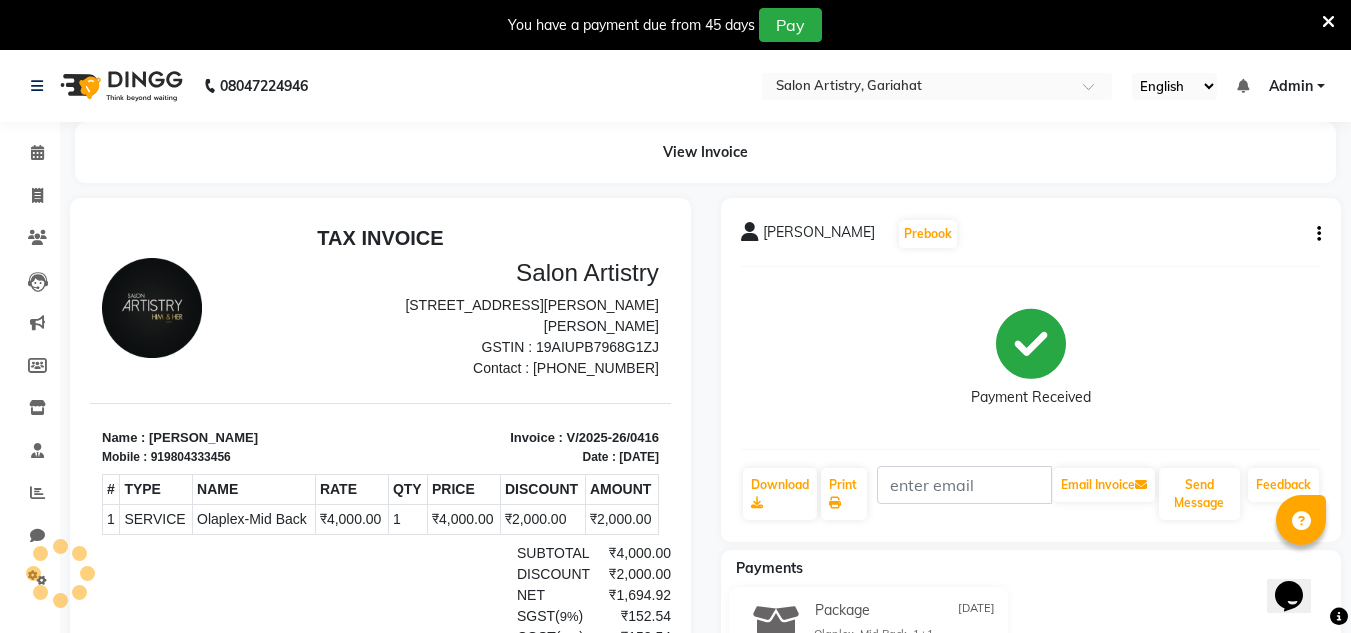 click at bounding box center (380, 529) 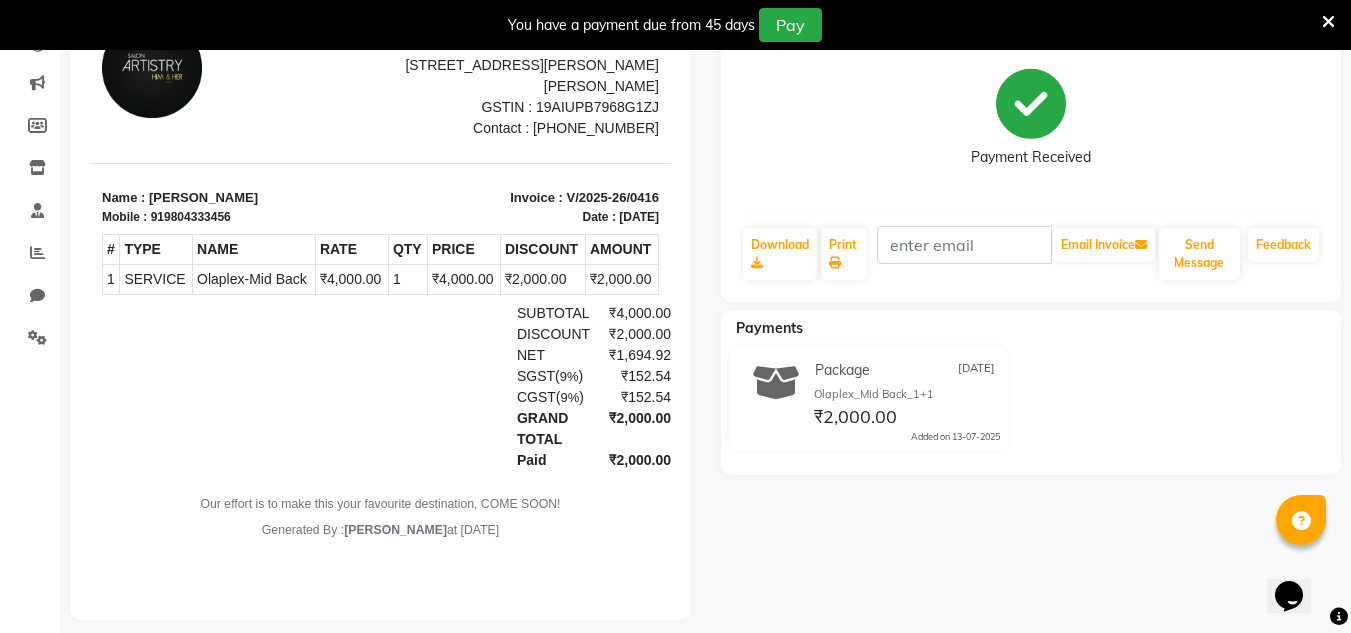scroll, scrollTop: 272, scrollLeft: 0, axis: vertical 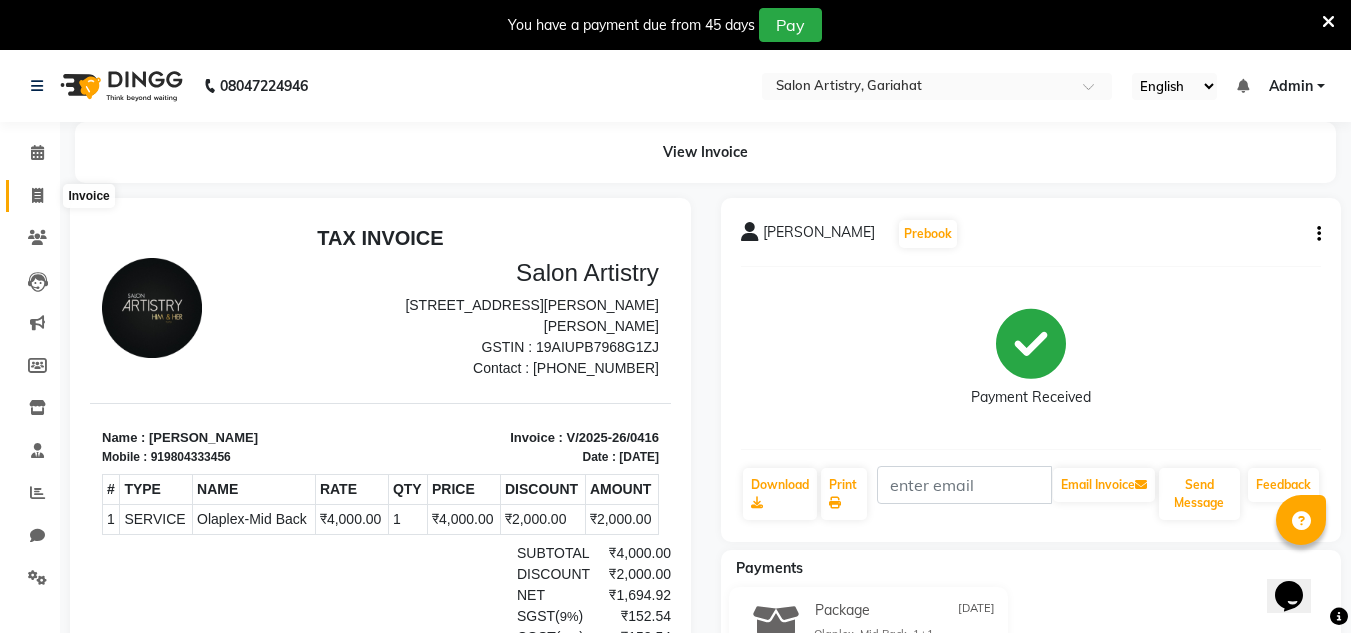 click 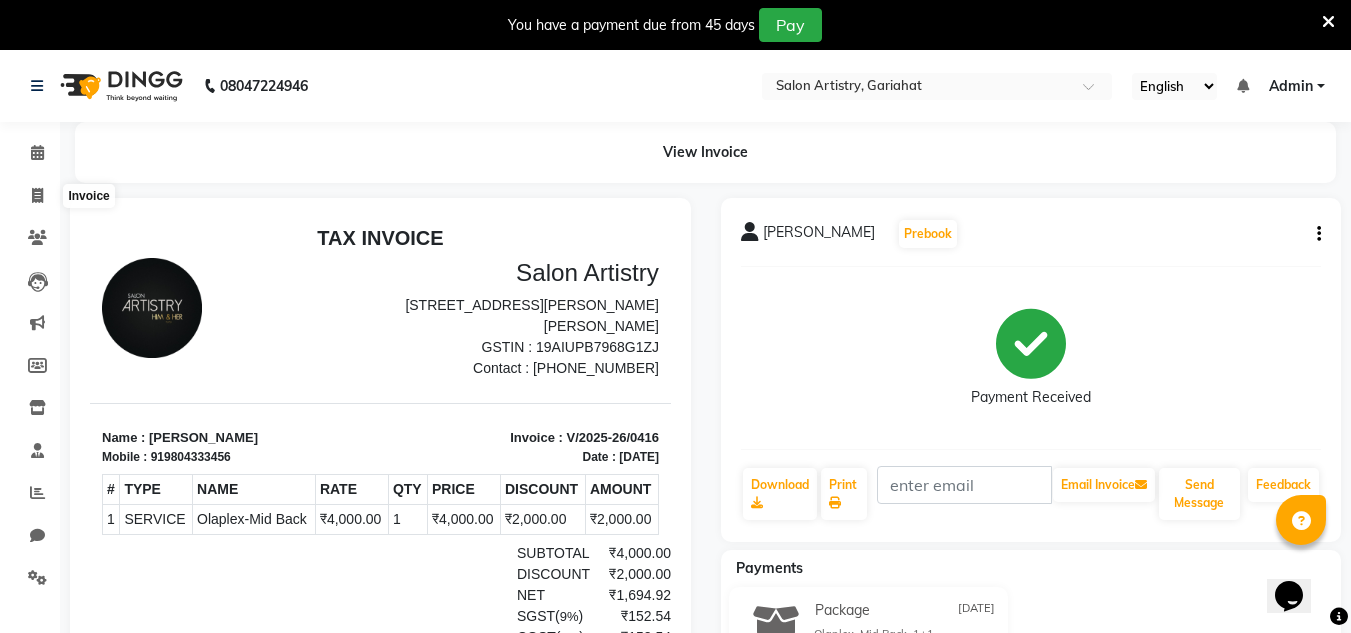 select on "service" 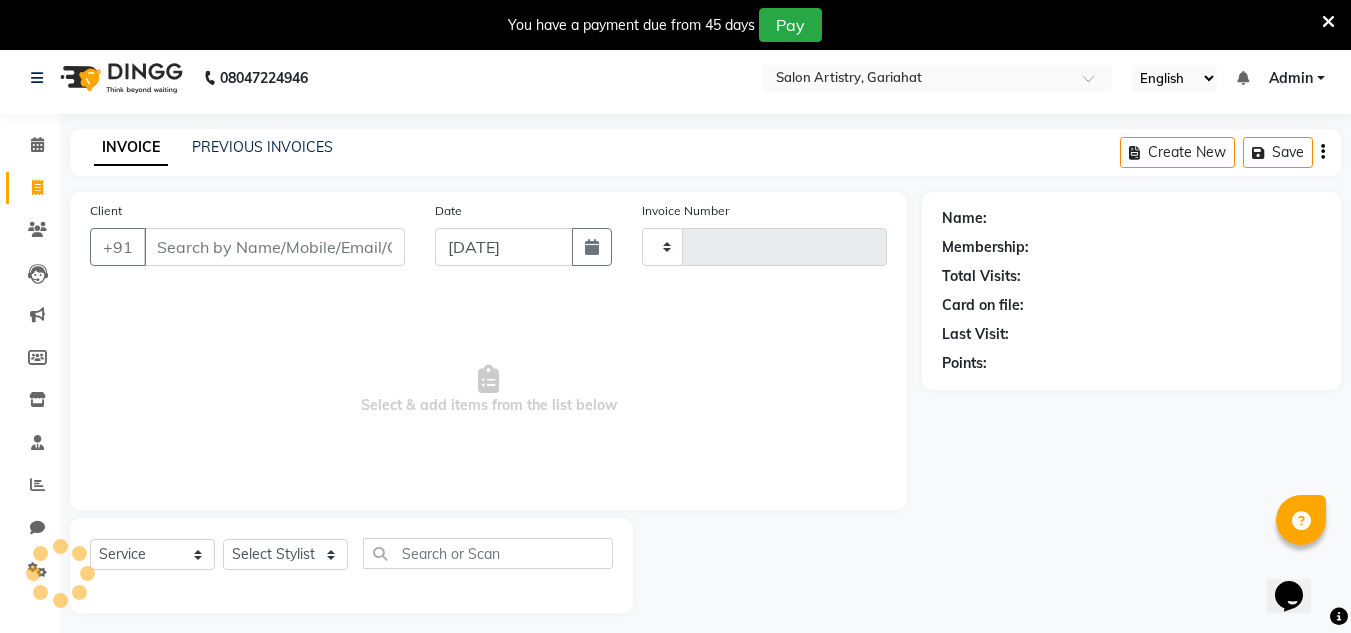 type on "0423" 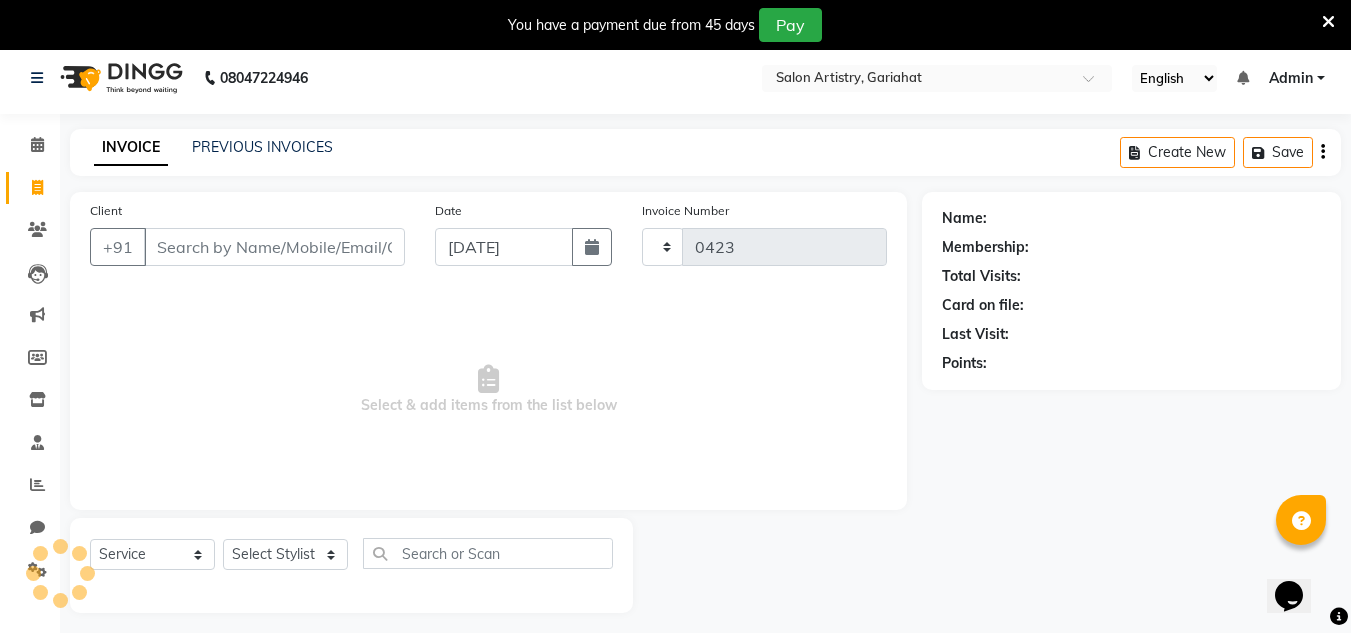 select on "8368" 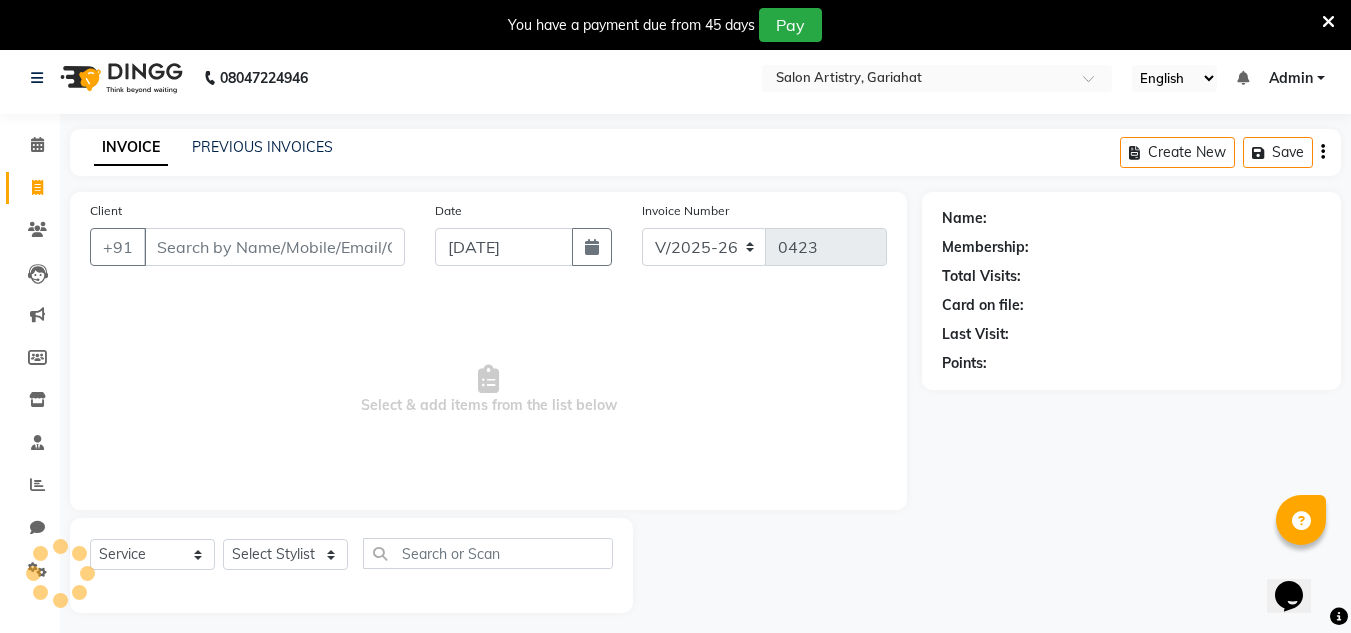 scroll, scrollTop: 50, scrollLeft: 0, axis: vertical 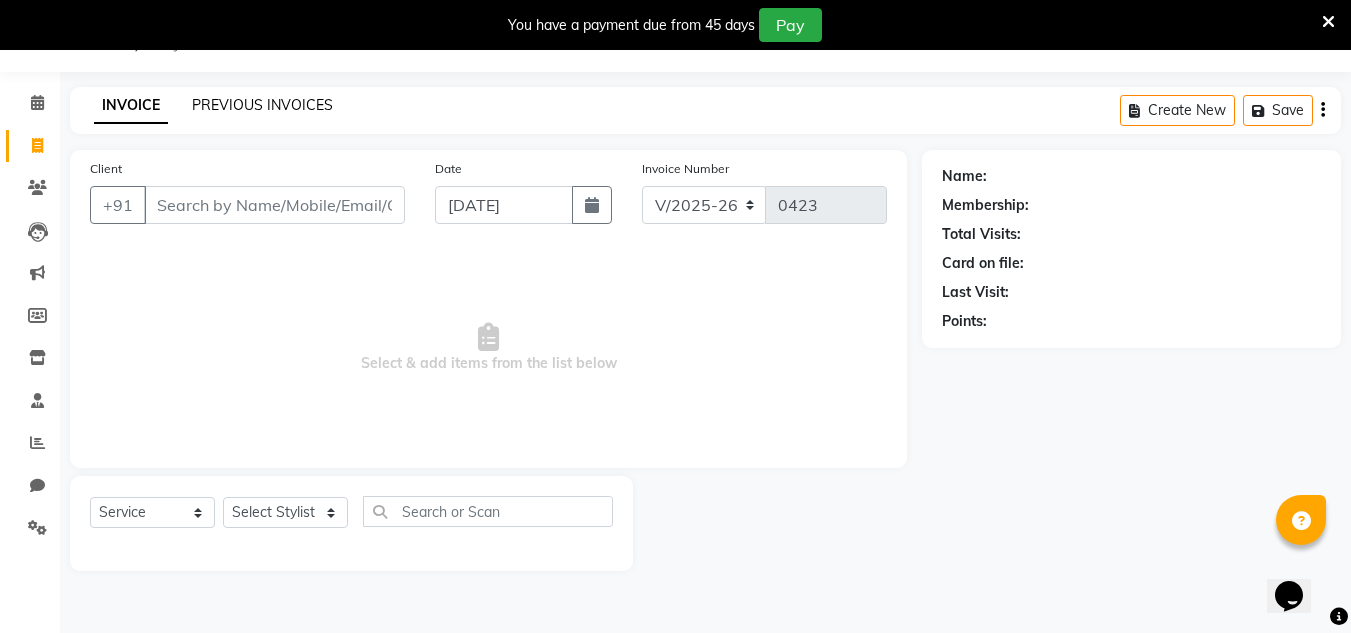 click on "PREVIOUS INVOICES" 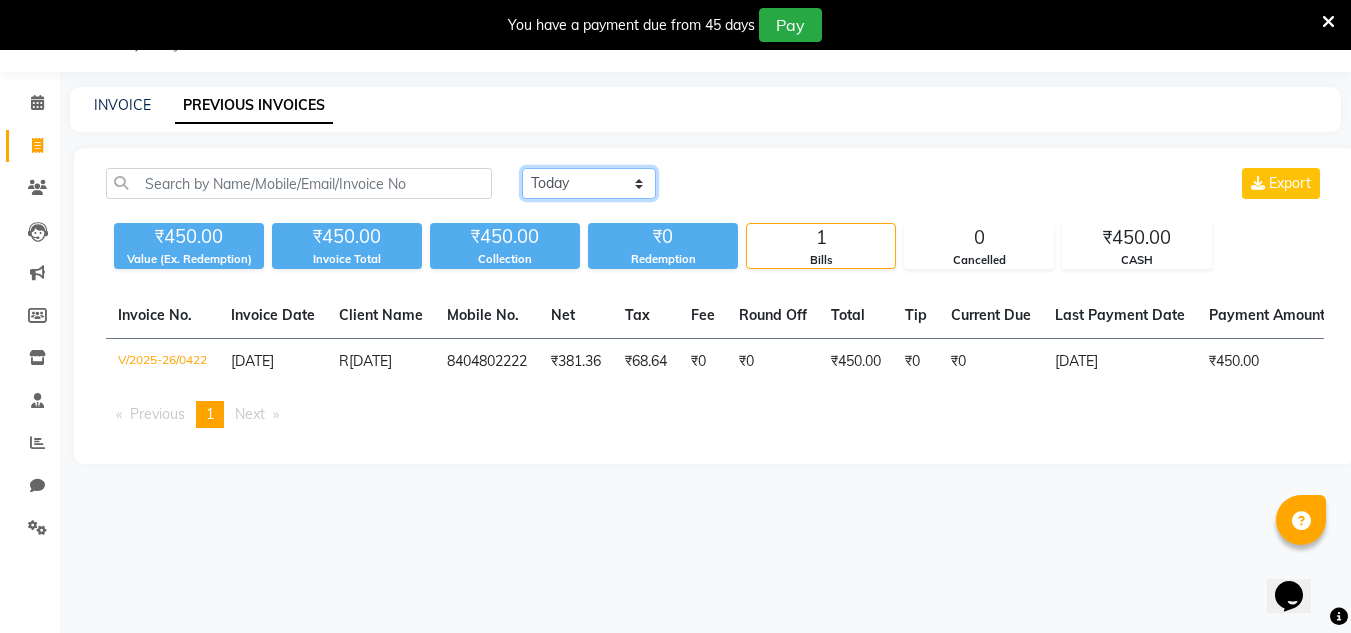 drag, startPoint x: 581, startPoint y: 190, endPoint x: 578, endPoint y: 241, distance: 51.088158 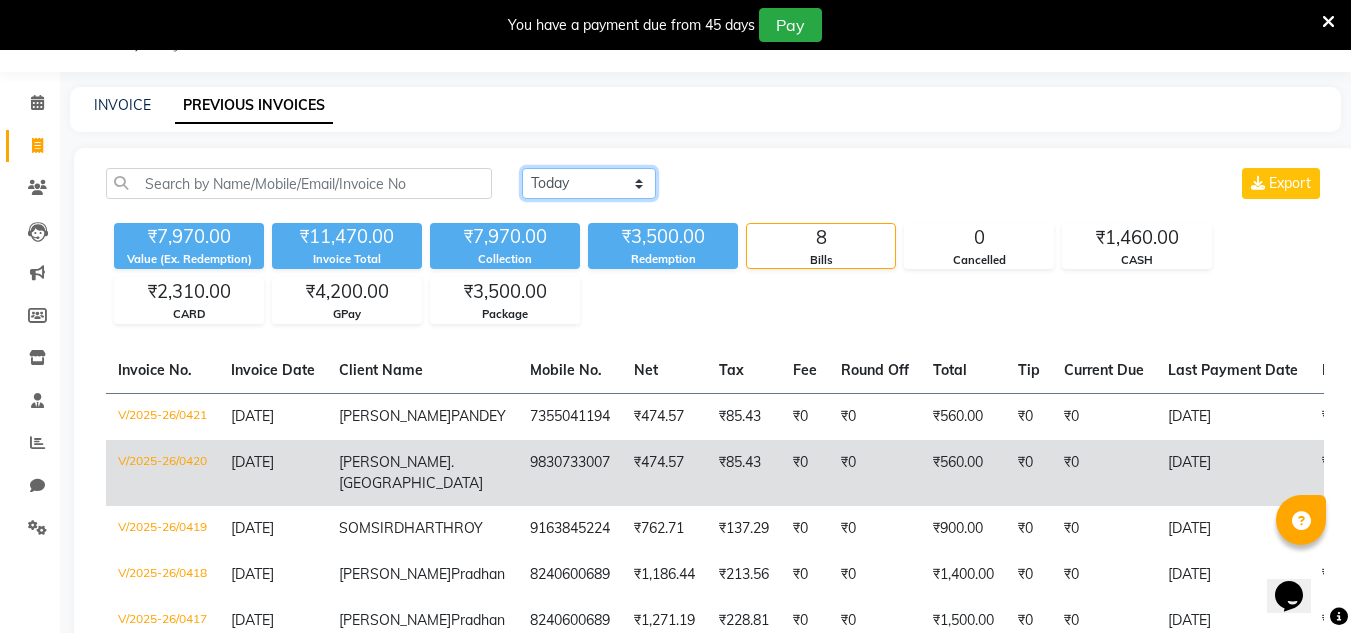 select on "range" 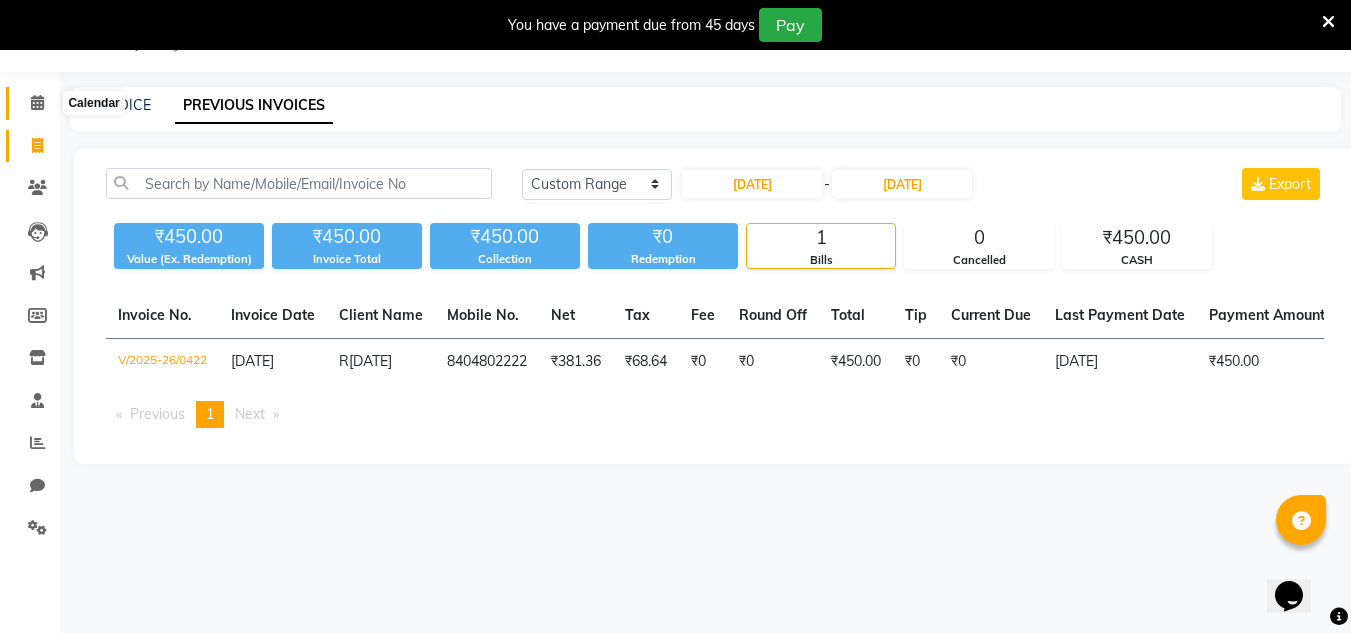 click 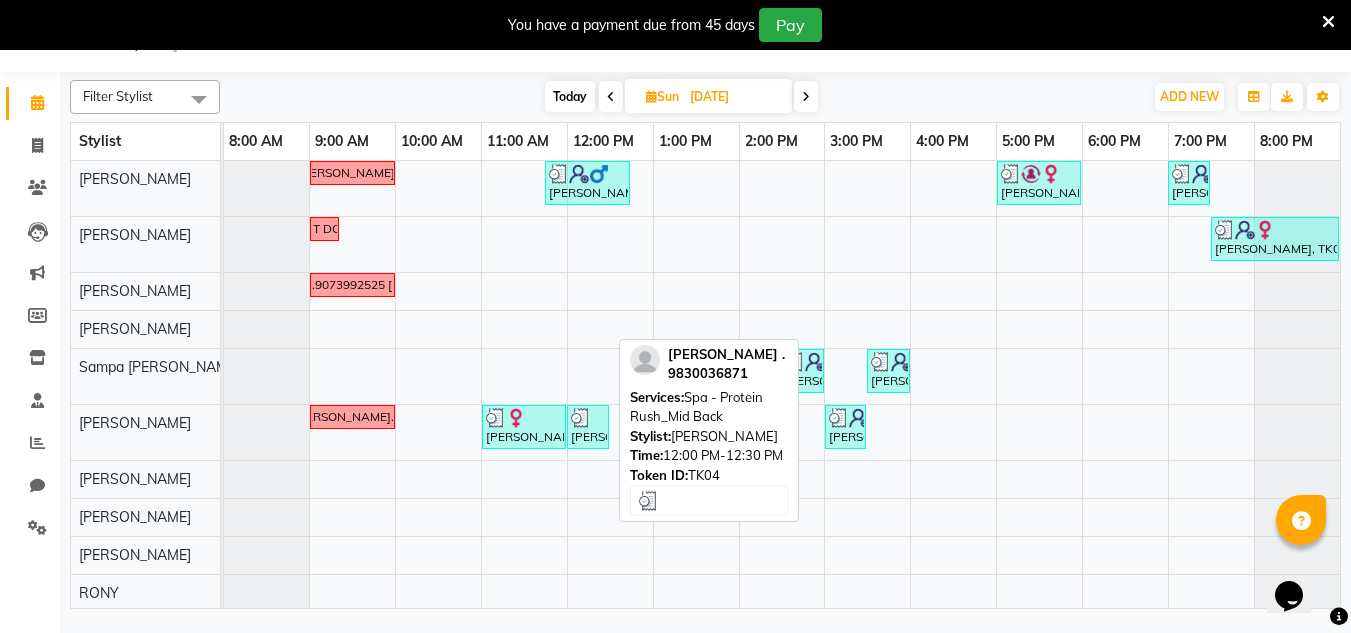 click on "Madhulika ., TK04, 12:00 PM-12:30 PM, Spa - Protein Rush_Mid Back" at bounding box center [588, 427] 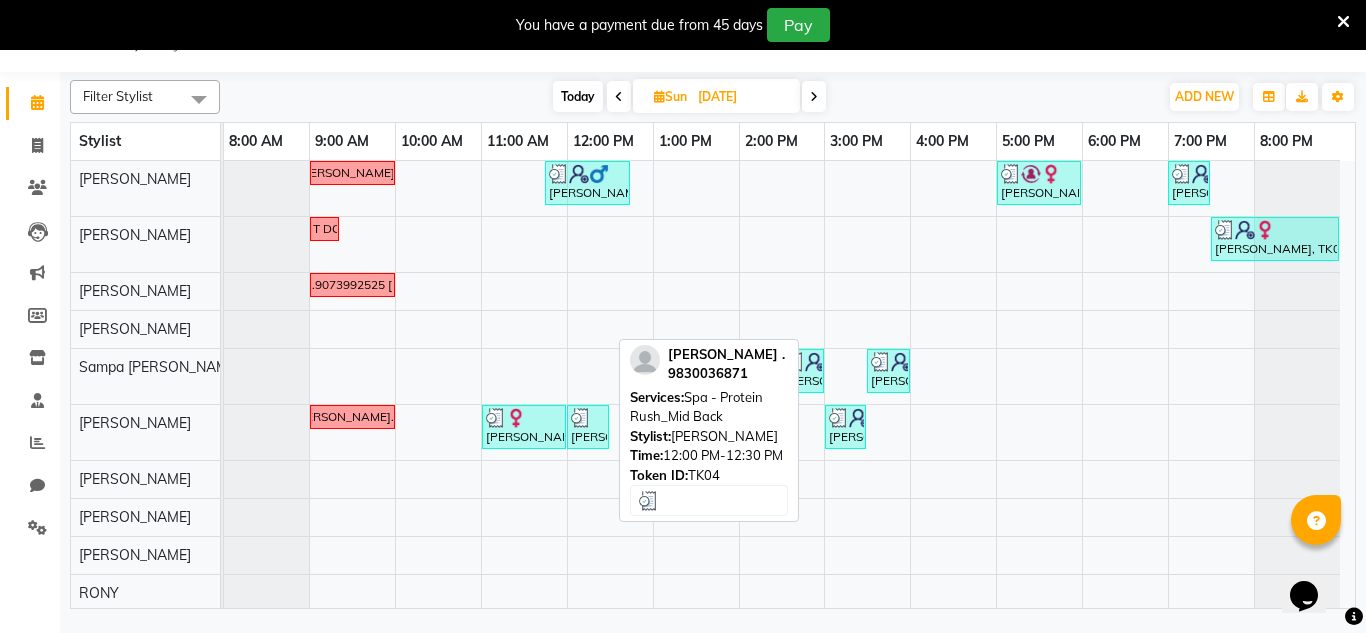 select on "3" 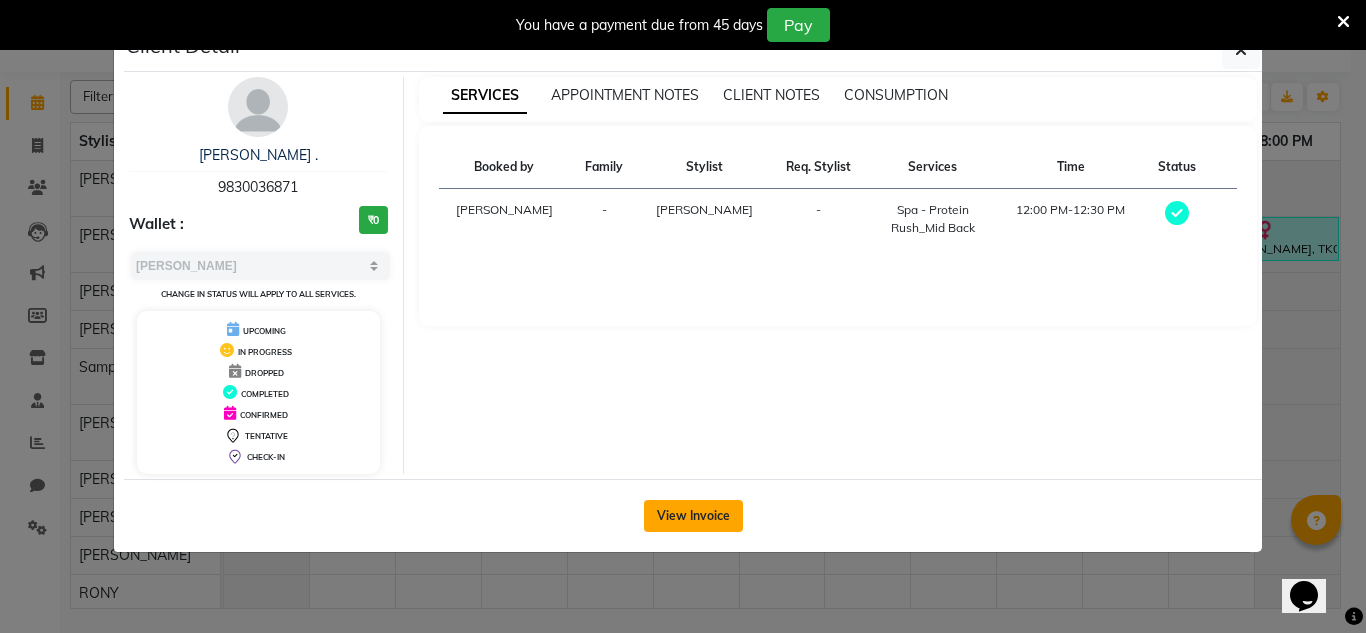 click on "View Invoice" 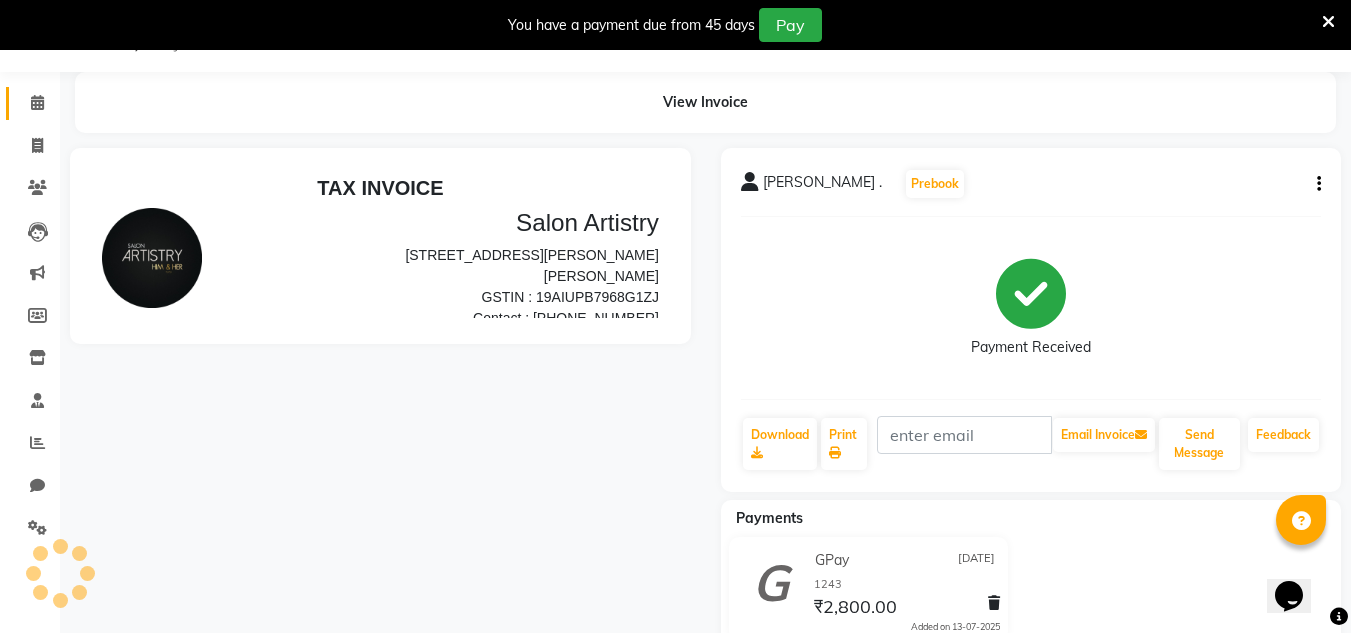 scroll, scrollTop: 0, scrollLeft: 0, axis: both 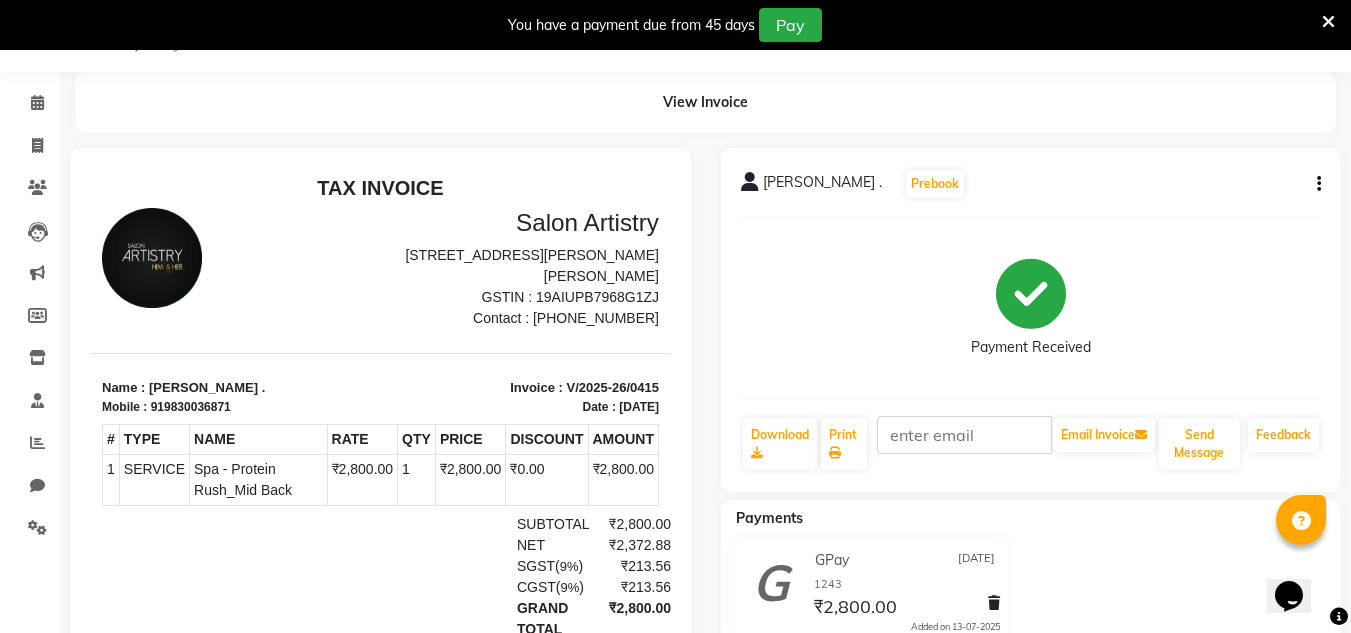 click on "NET" at bounding box center [546, 545] 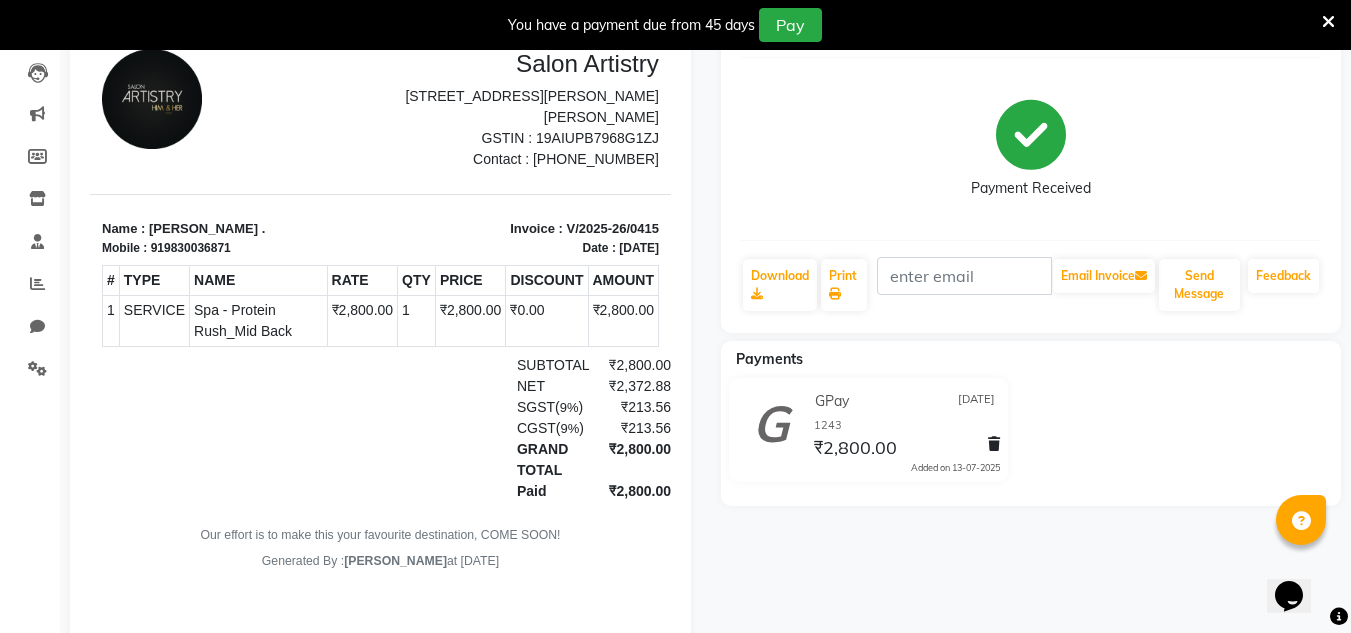 scroll, scrollTop: 210, scrollLeft: 0, axis: vertical 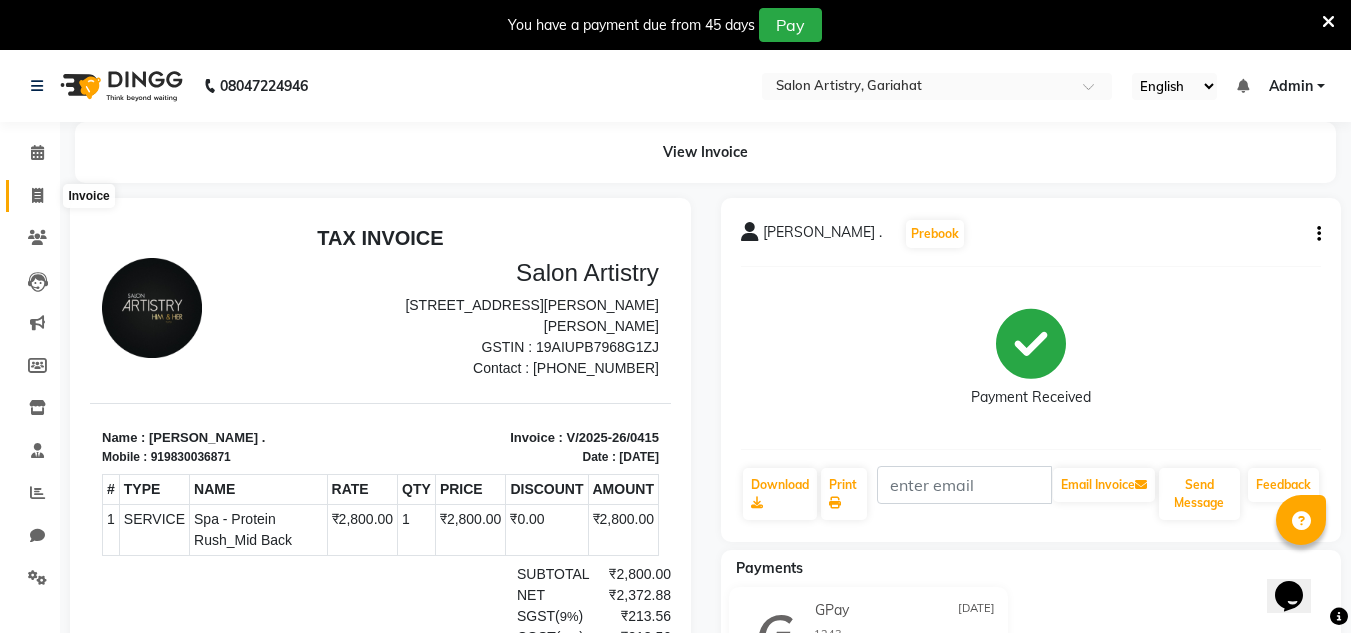 click 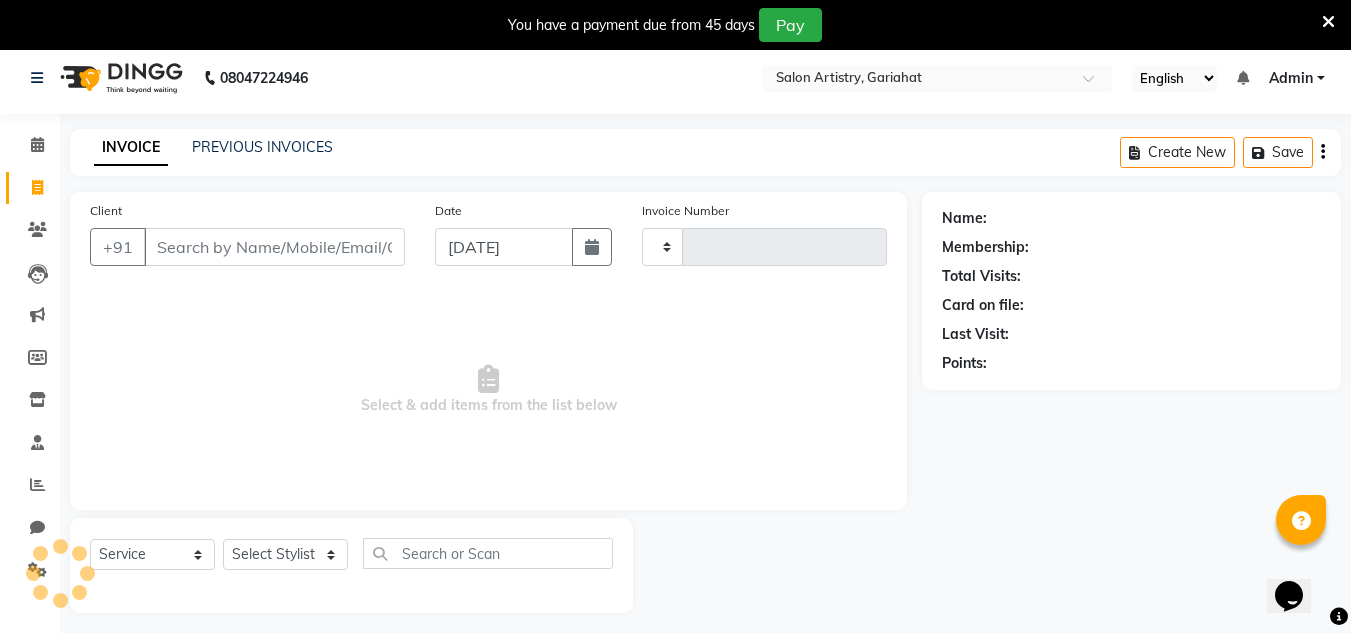 type on "0423" 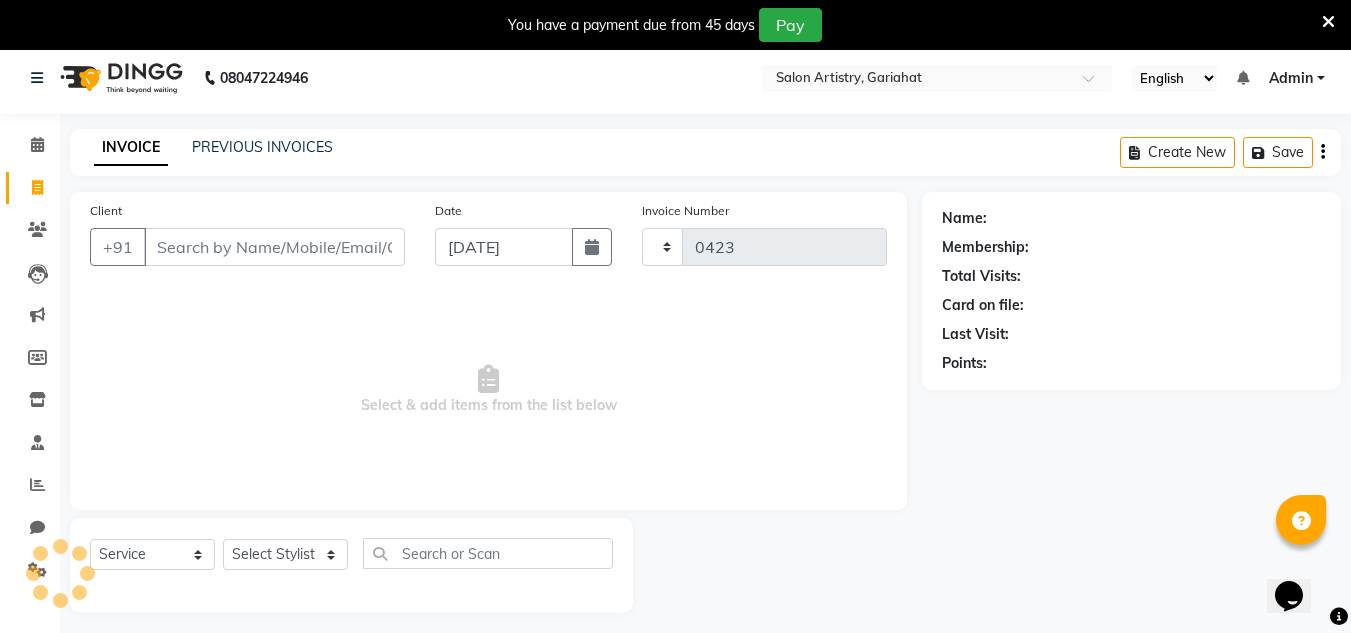 scroll, scrollTop: 50, scrollLeft: 0, axis: vertical 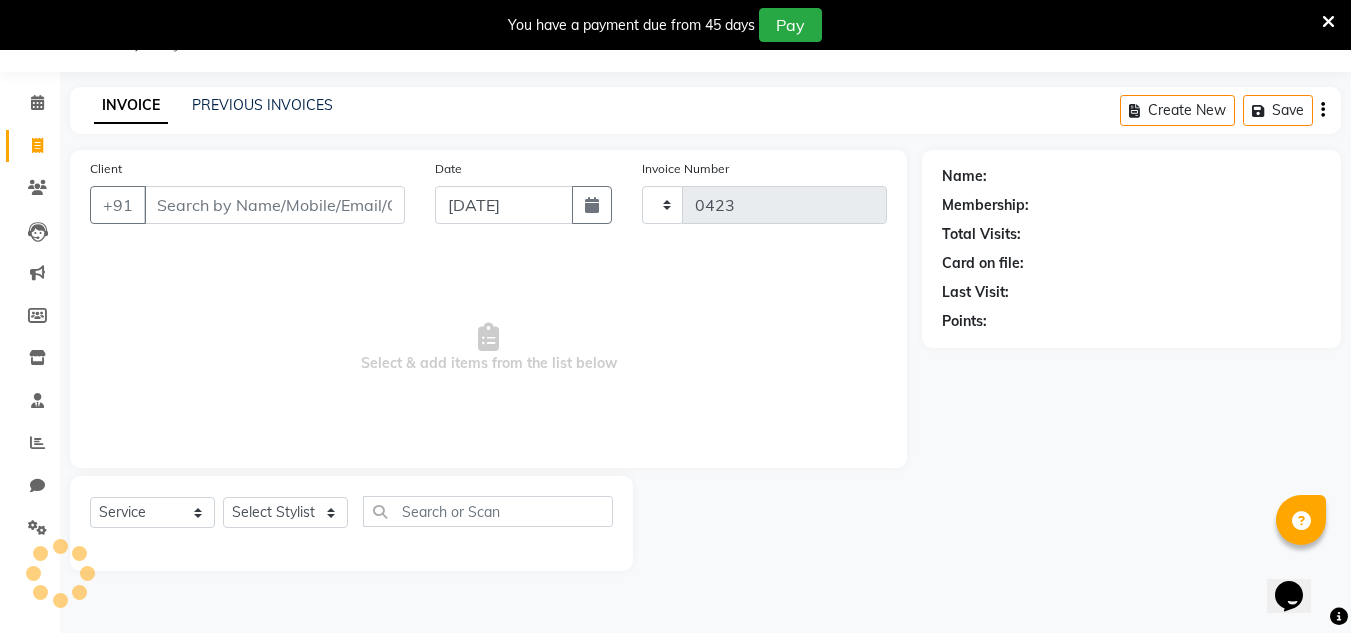 select on "8368" 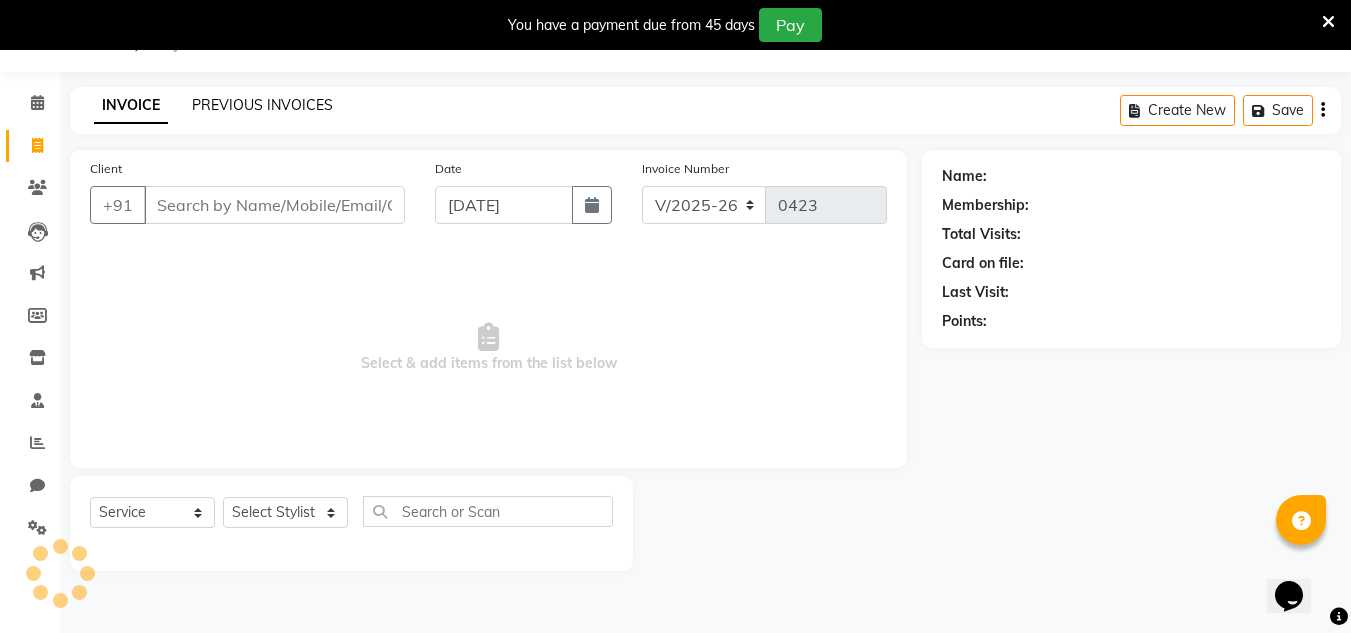 click on "PREVIOUS INVOICES" 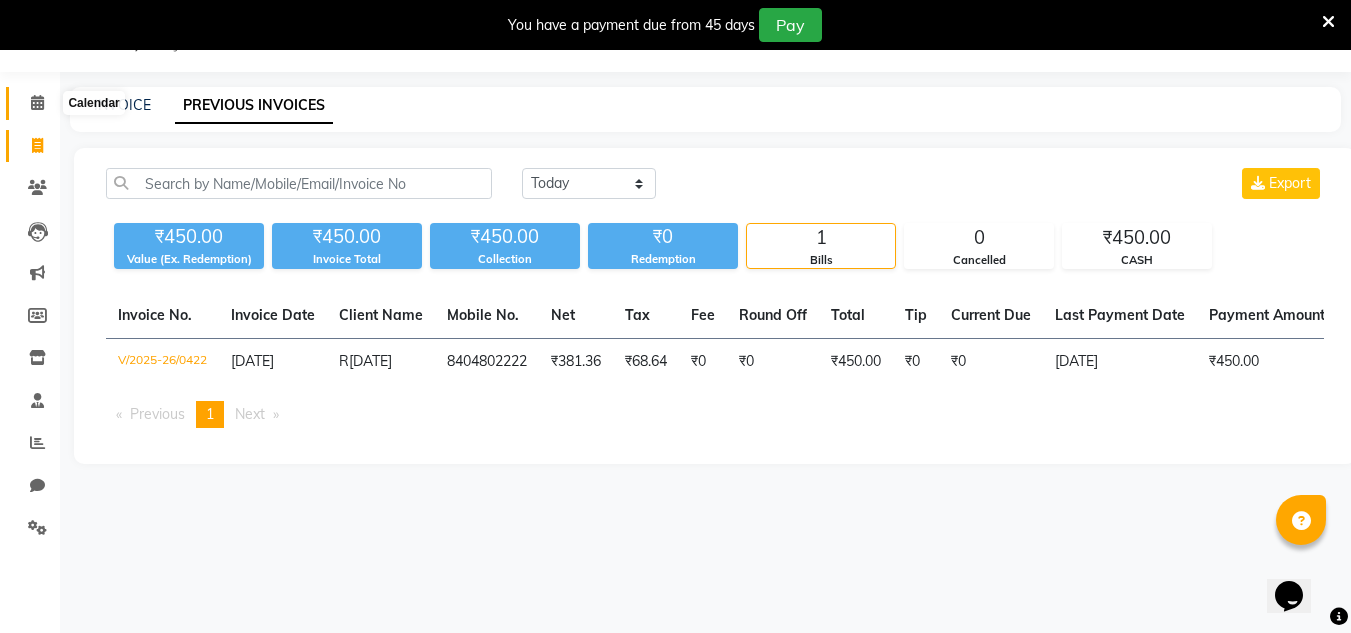 click 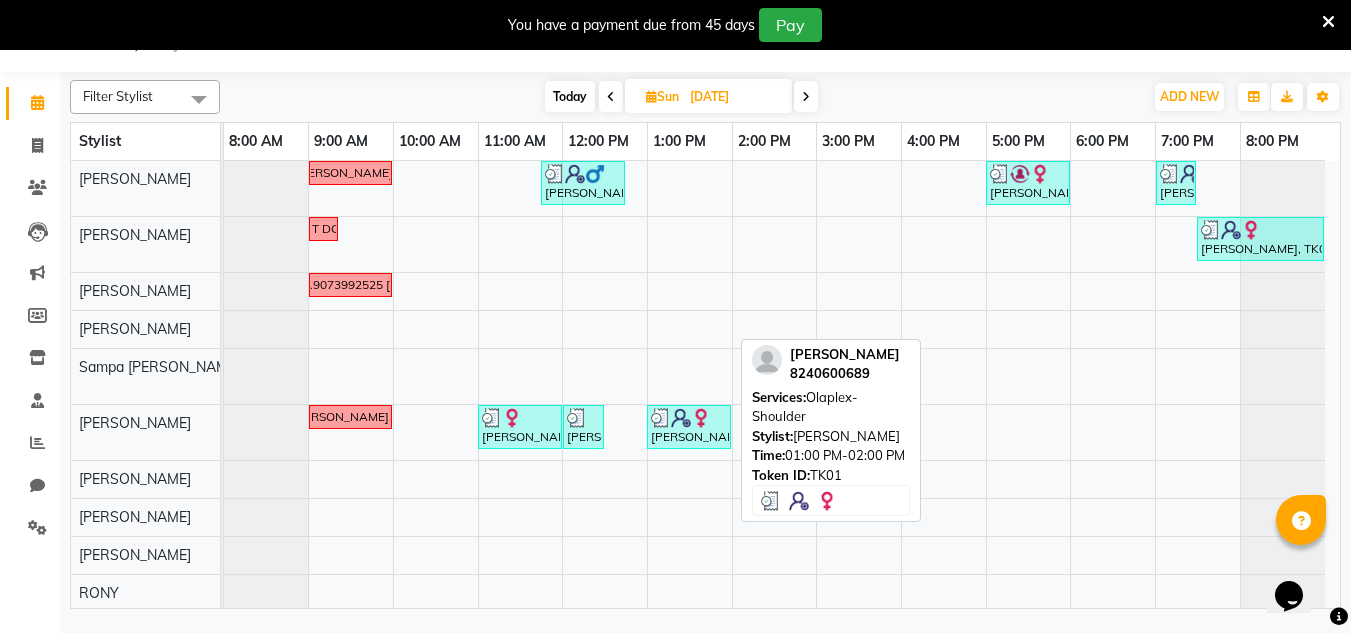 click on "Rinku Pradhan, TK01, 01:00 PM-02:00 PM, Olaplex-Shoulder" at bounding box center (689, 427) 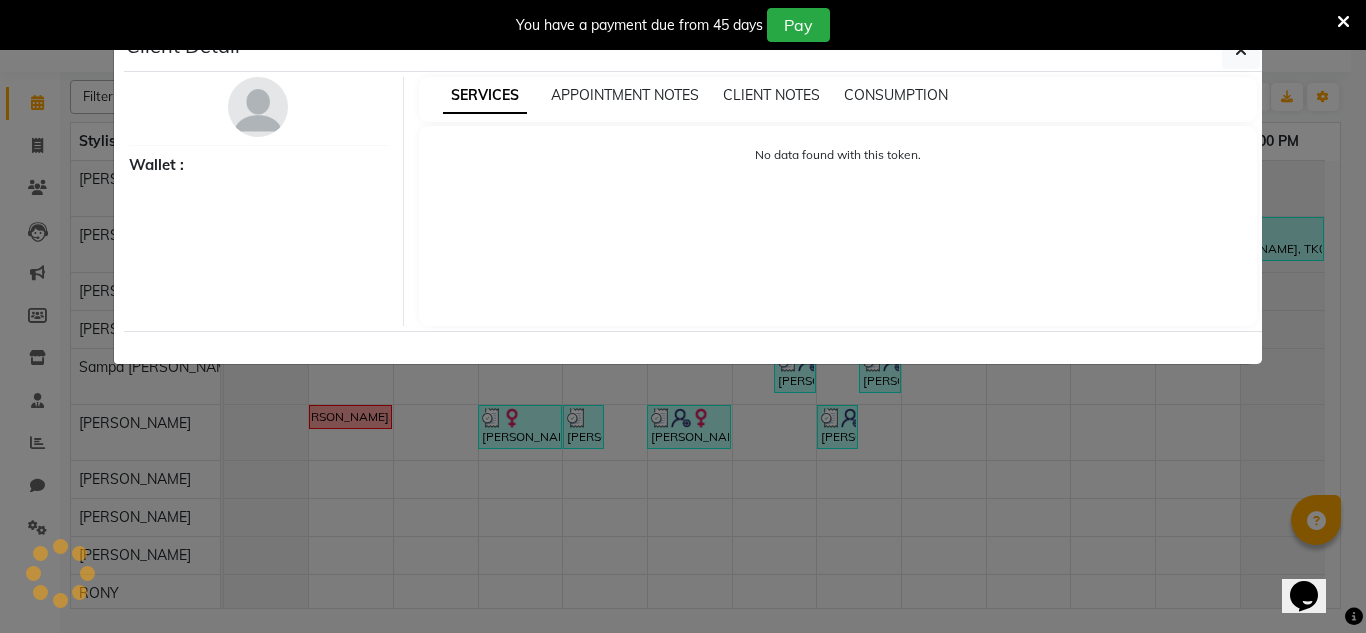 select on "3" 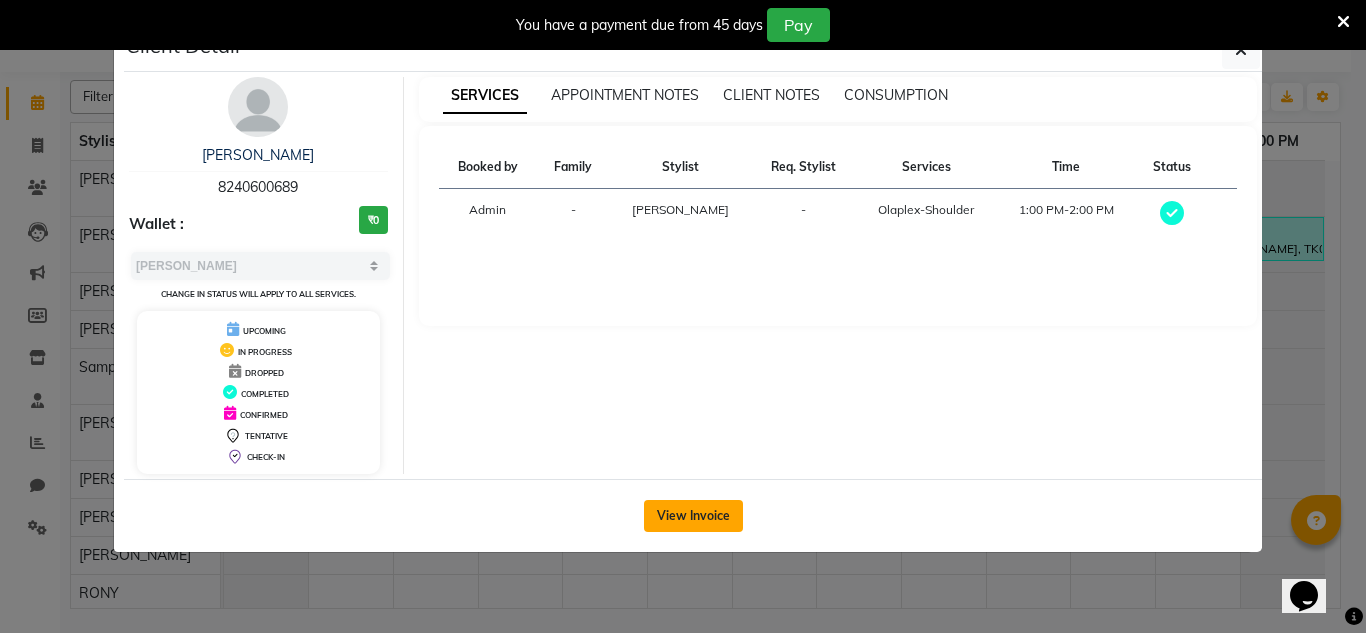 click on "View Invoice" 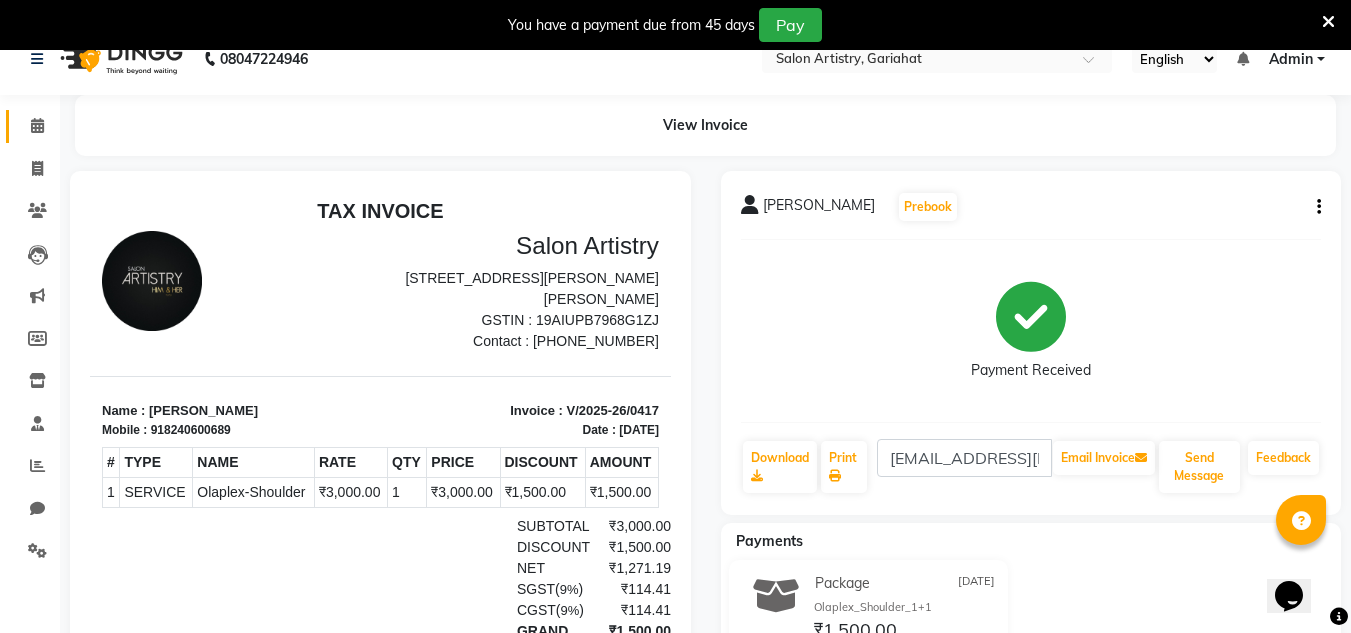 scroll, scrollTop: 0, scrollLeft: 0, axis: both 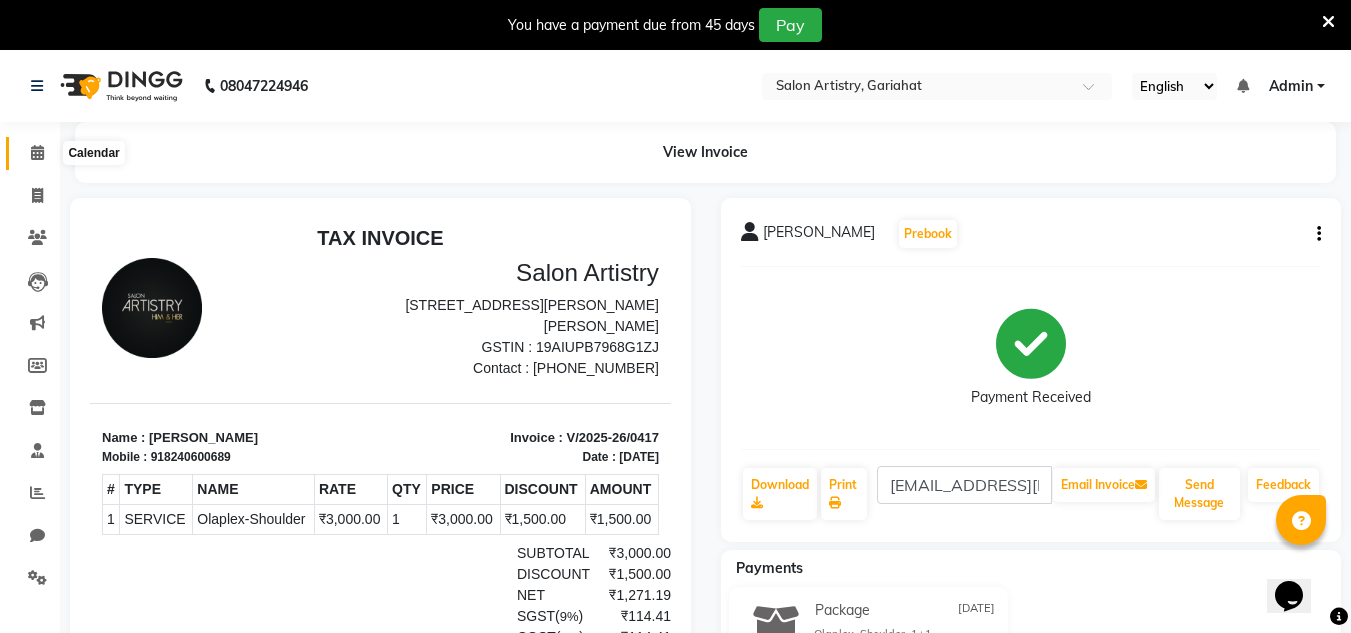 click 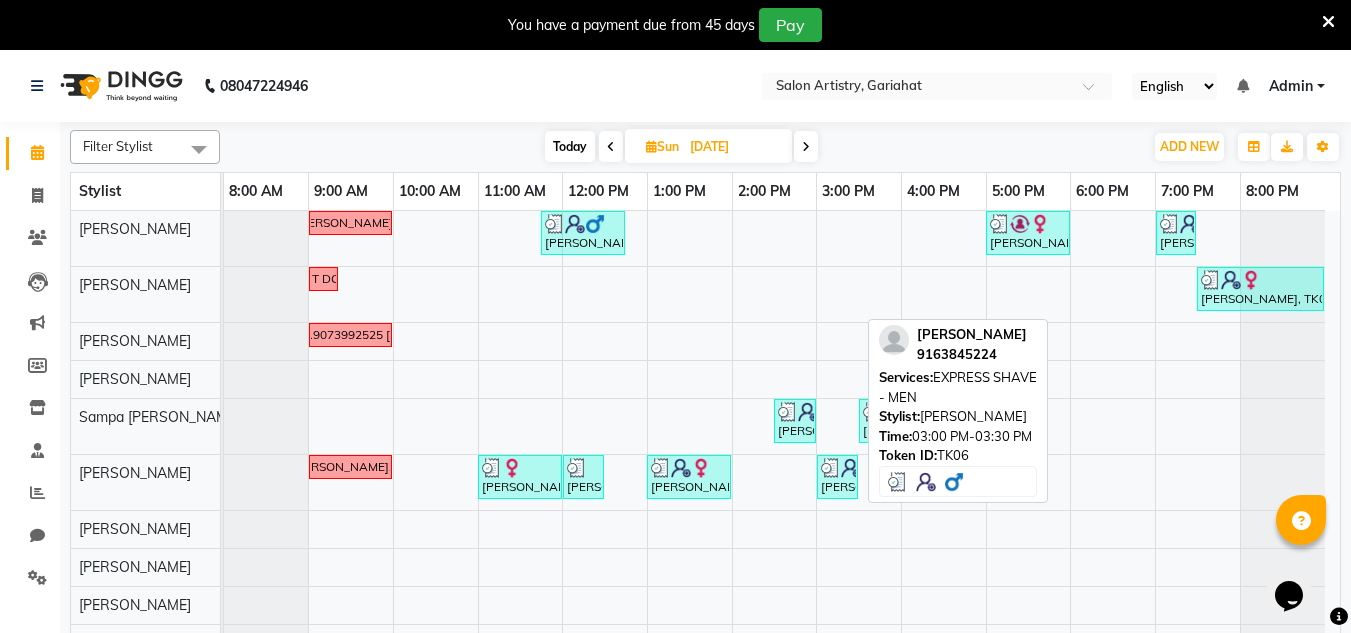 click on "SOMSIRDHARTH ROY, TK06, 03:00 PM-03:30 PM, EXPRESS SHAVE - MEN" at bounding box center [837, 477] 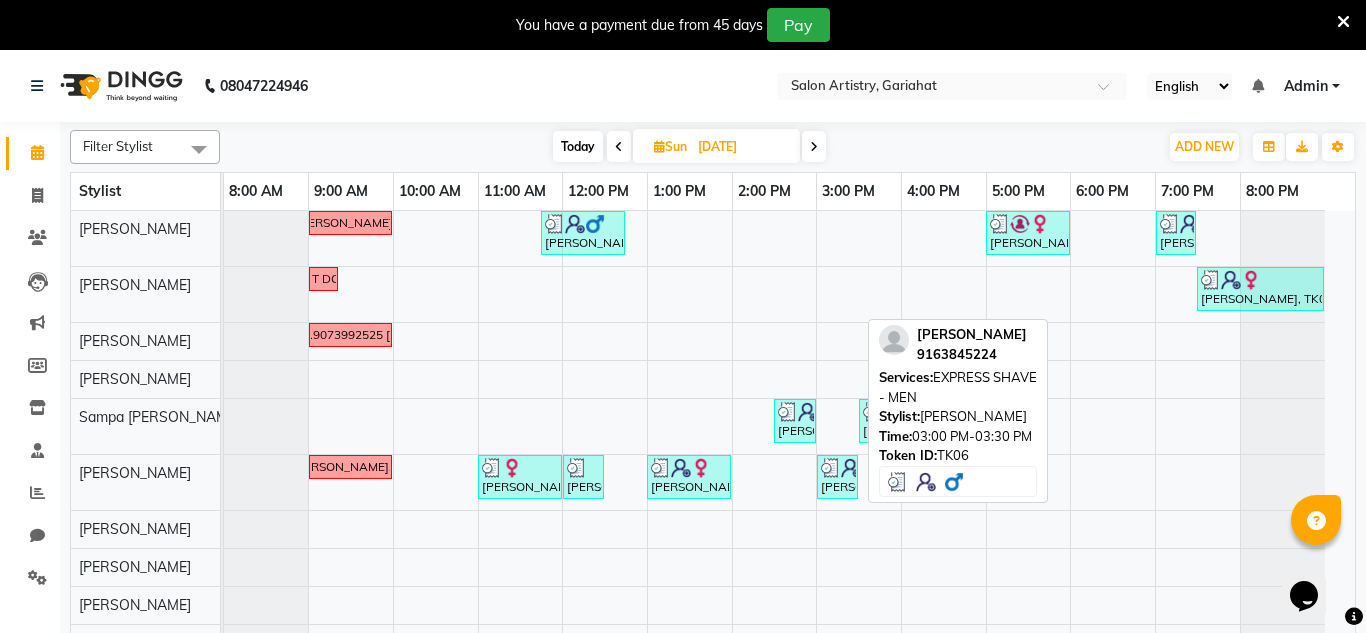 select on "3" 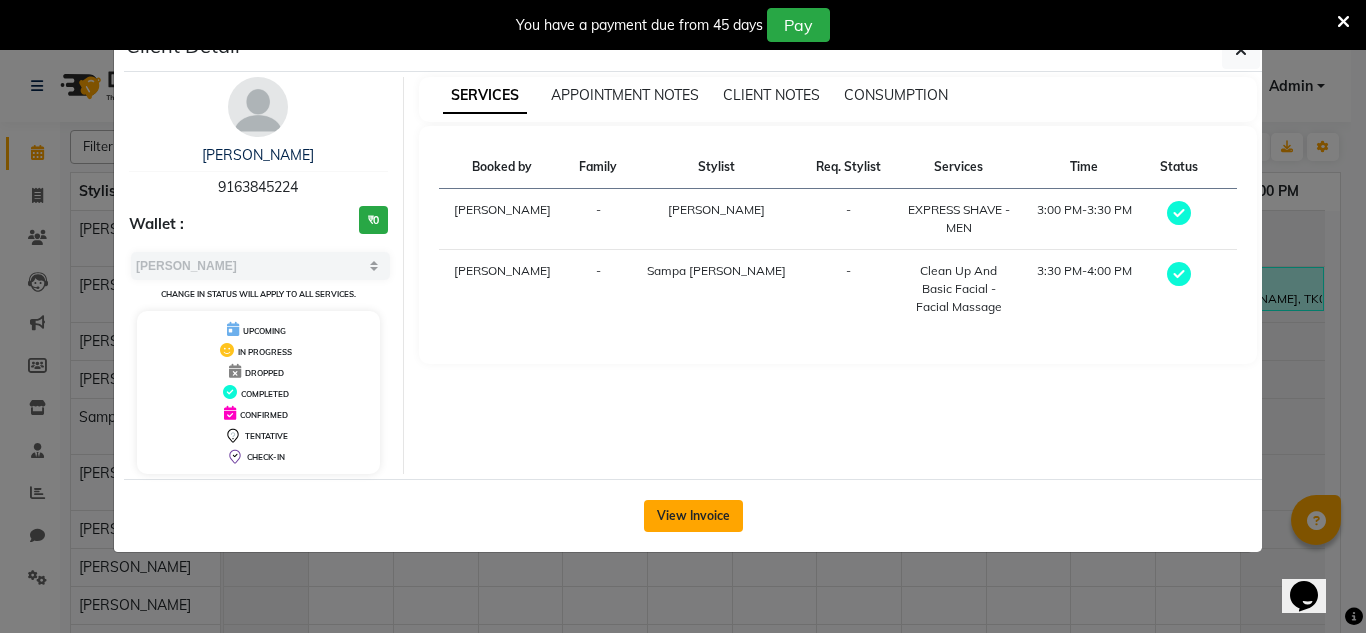 click on "View Invoice" 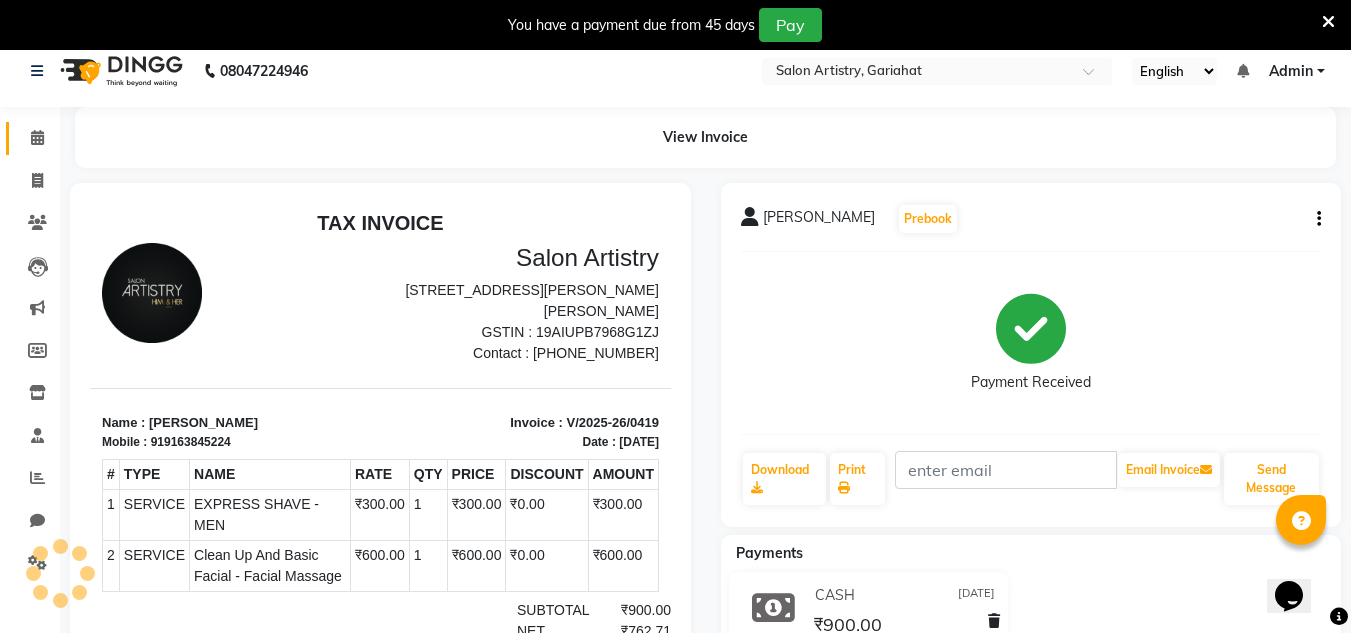 scroll, scrollTop: 0, scrollLeft: 0, axis: both 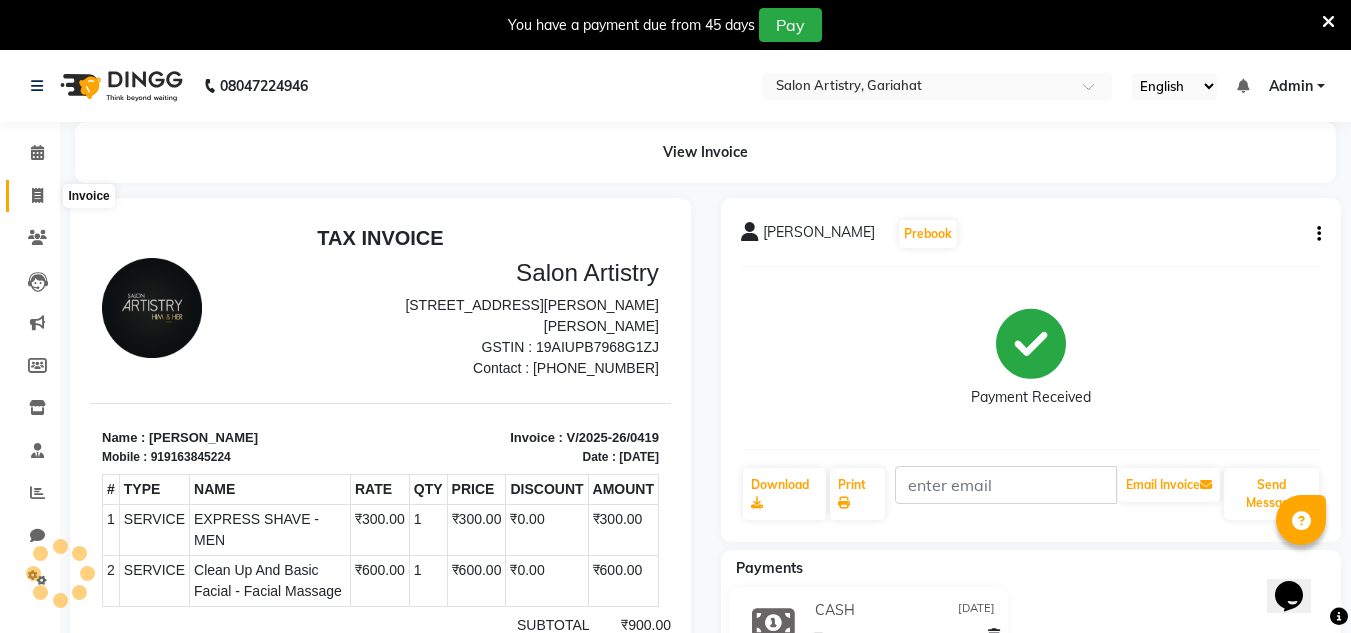 click 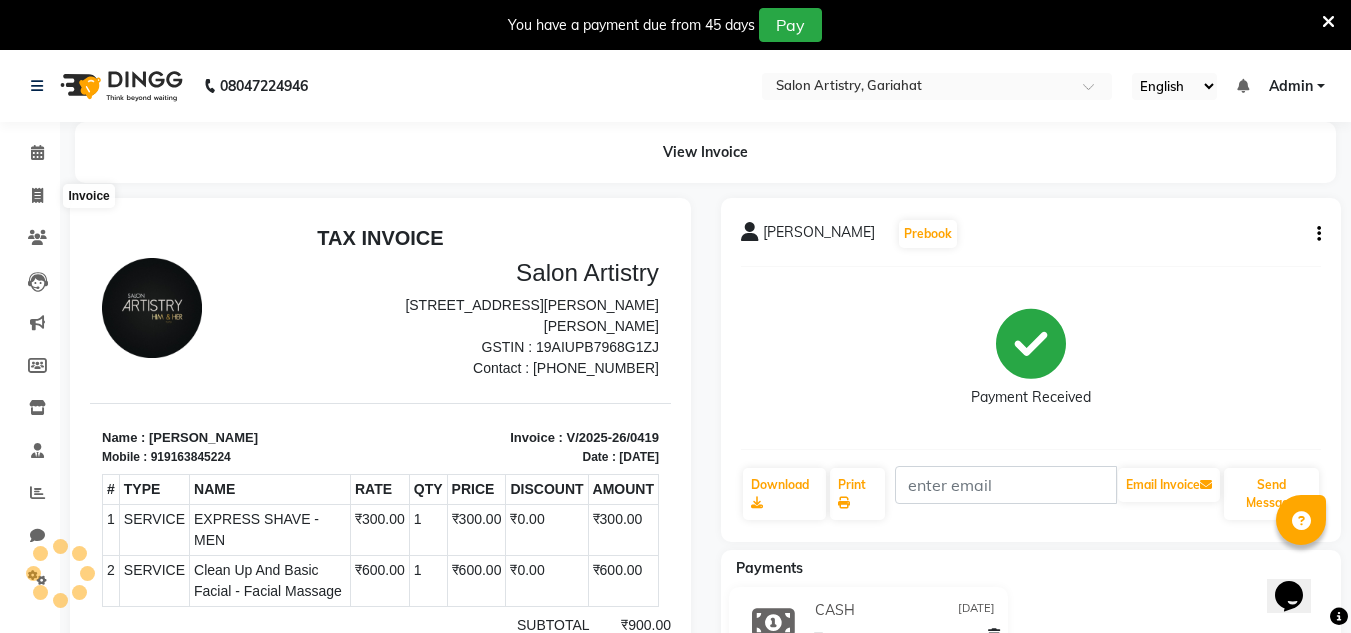 select on "service" 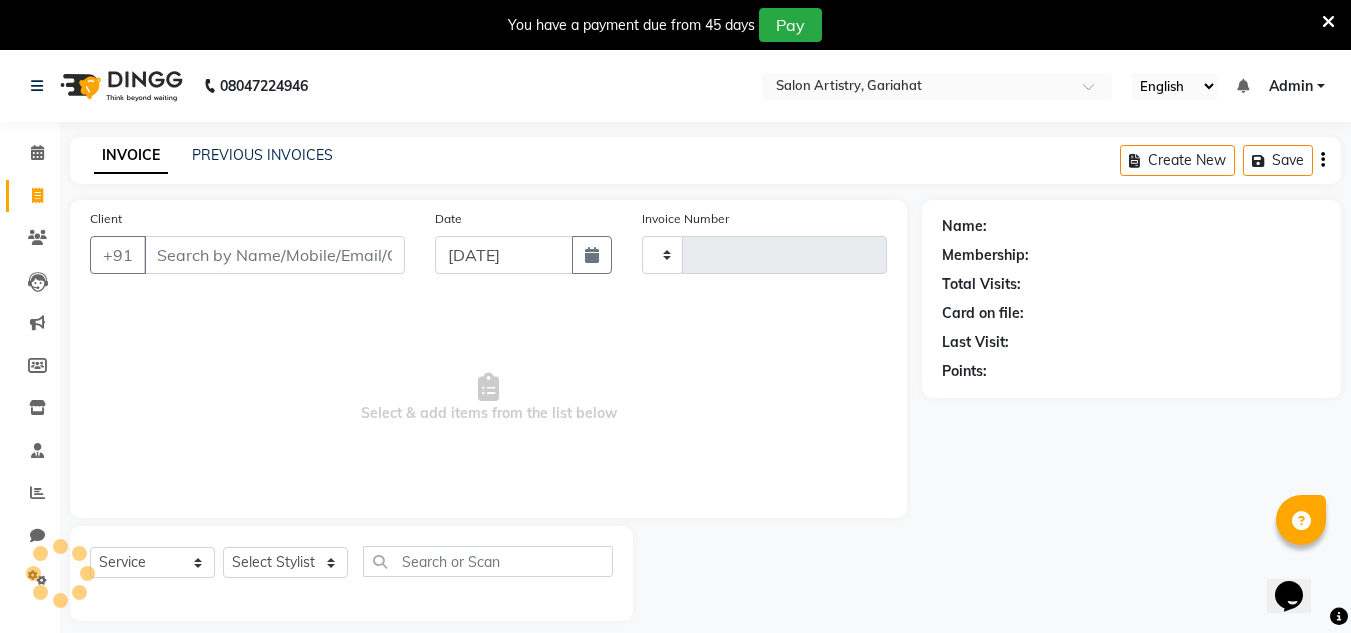 scroll, scrollTop: 50, scrollLeft: 0, axis: vertical 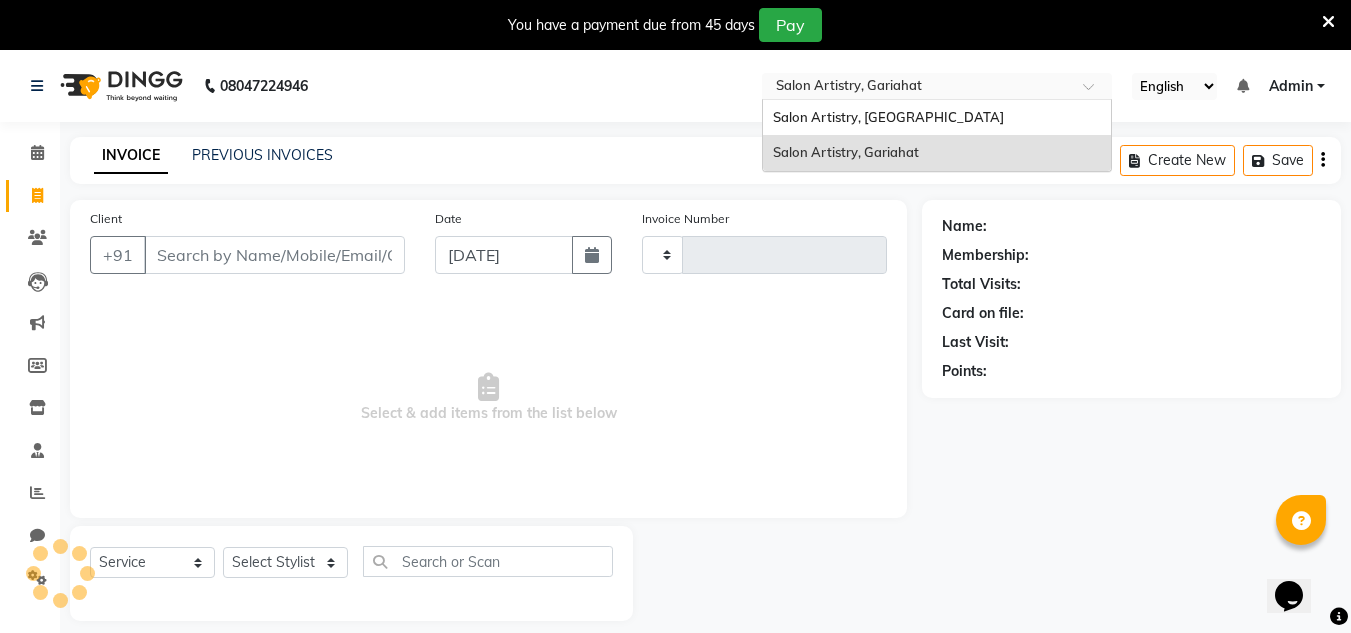 click at bounding box center [917, 88] 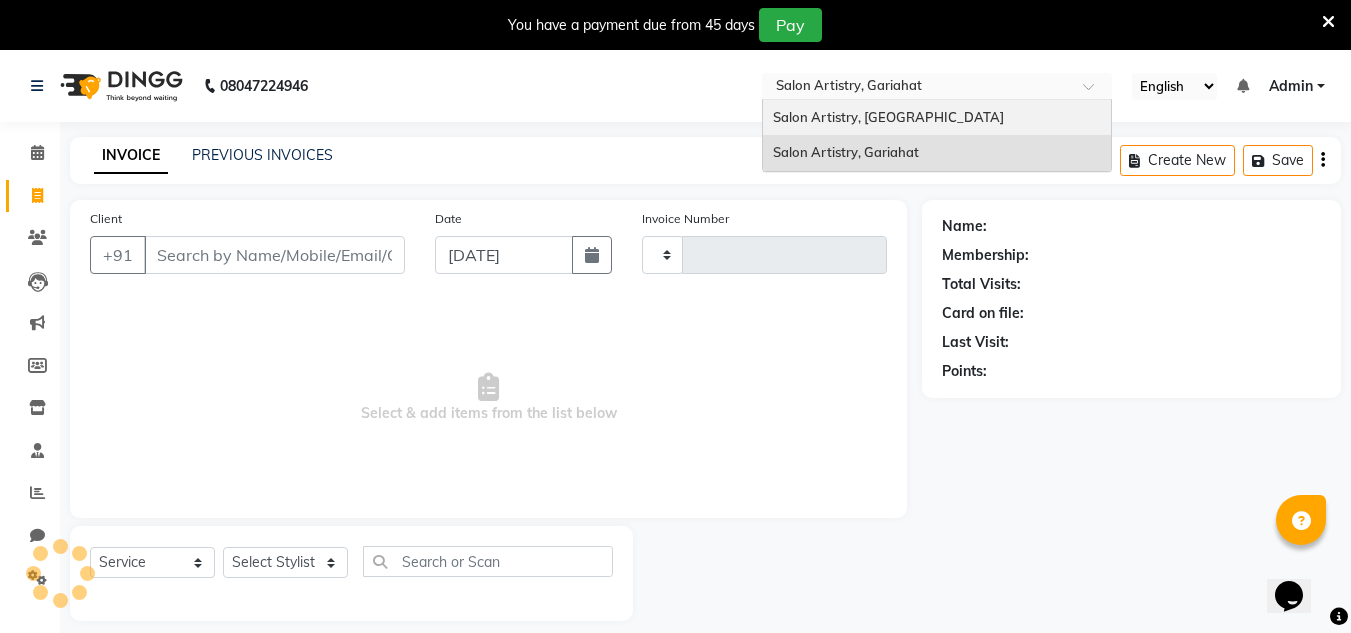 click on "Salon Artistry, [GEOGRAPHIC_DATA]" at bounding box center [937, 118] 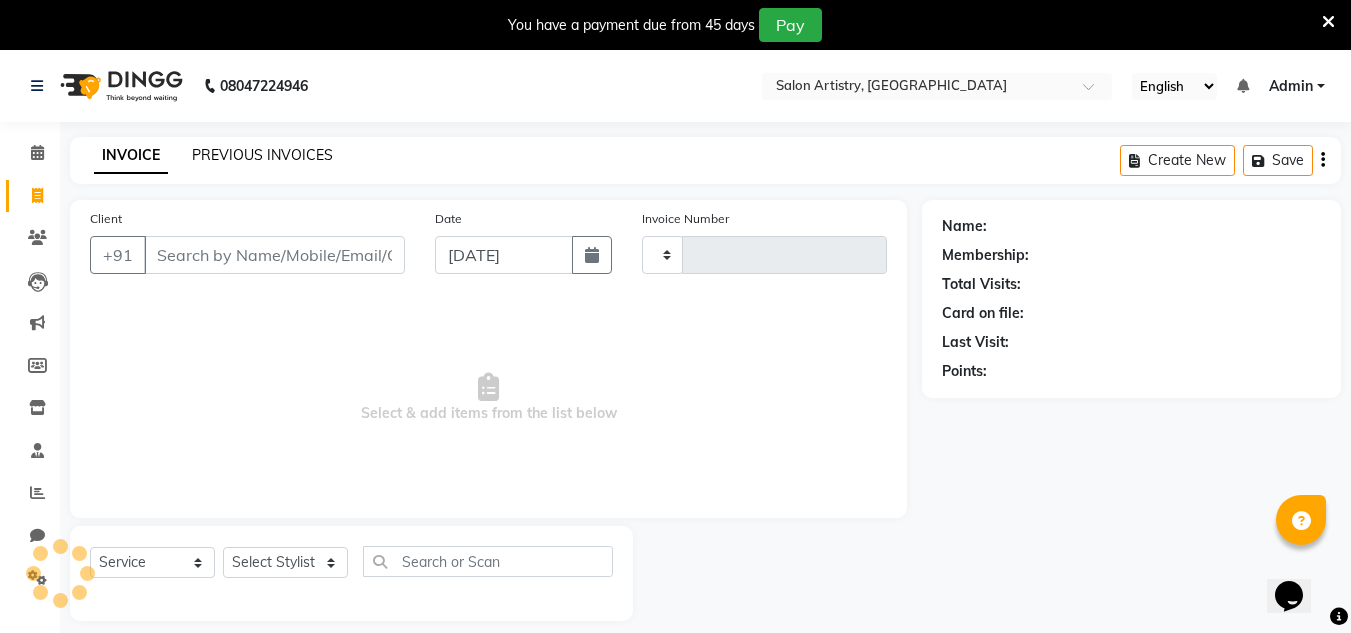 click on "PREVIOUS INVOICES" 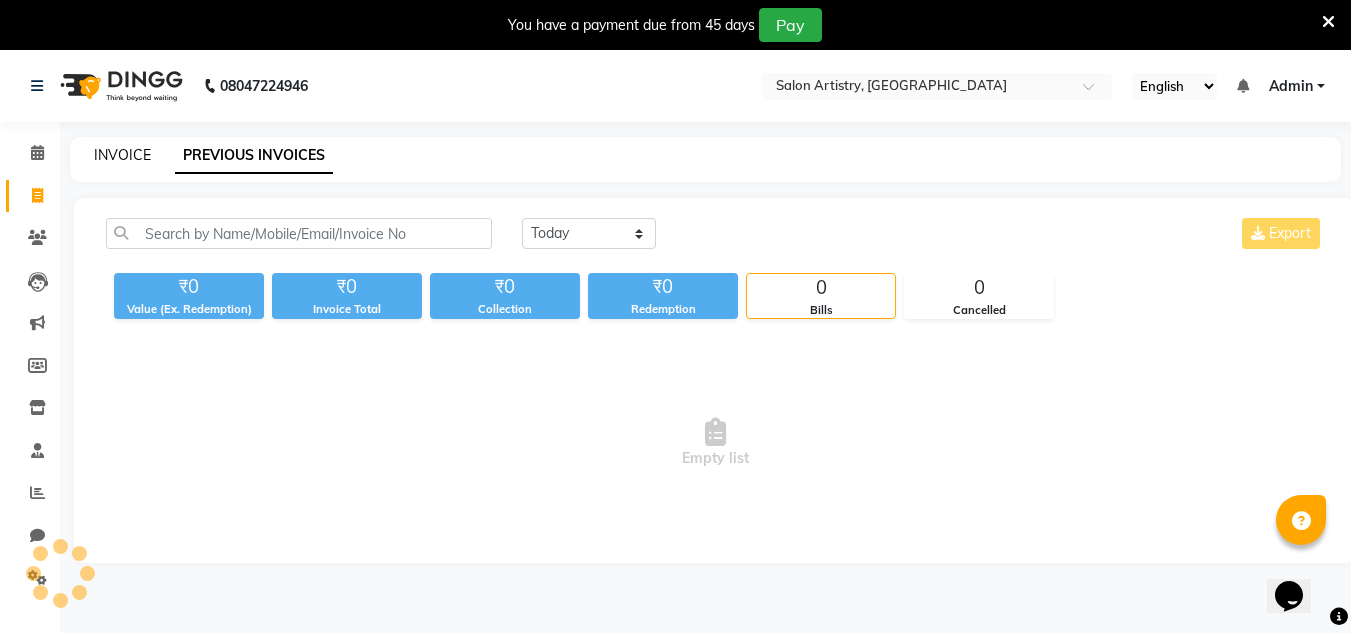 click on "INVOICE" 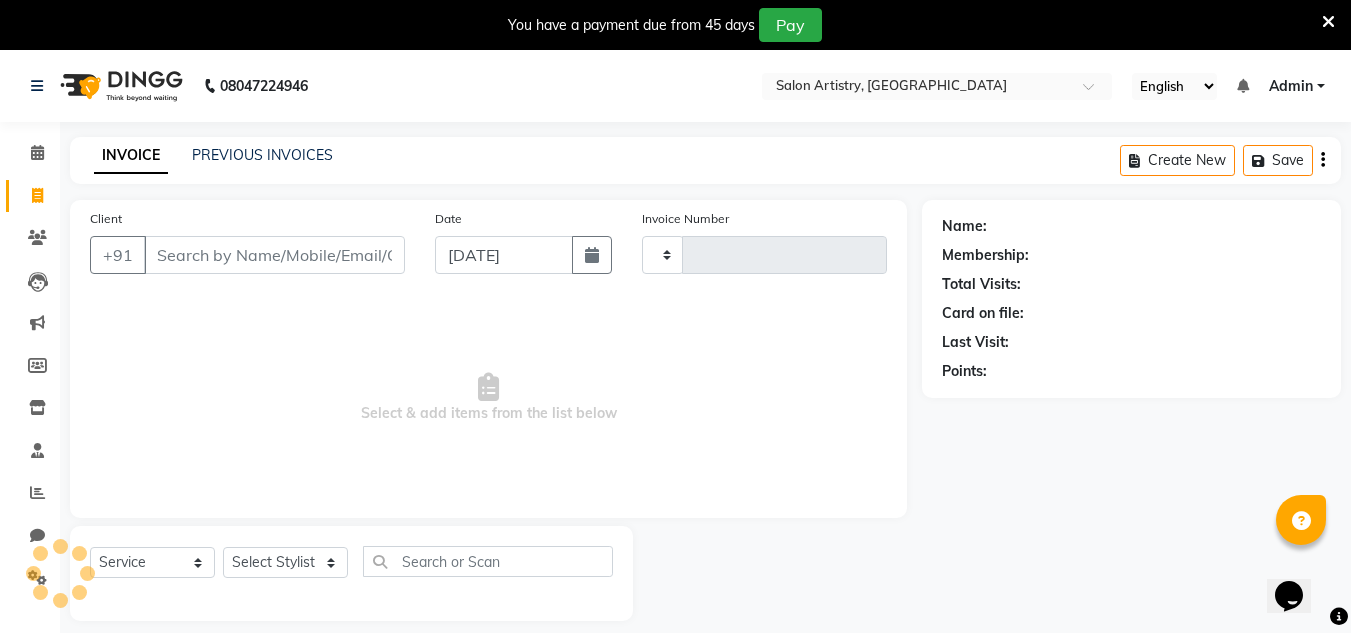scroll, scrollTop: 50, scrollLeft: 0, axis: vertical 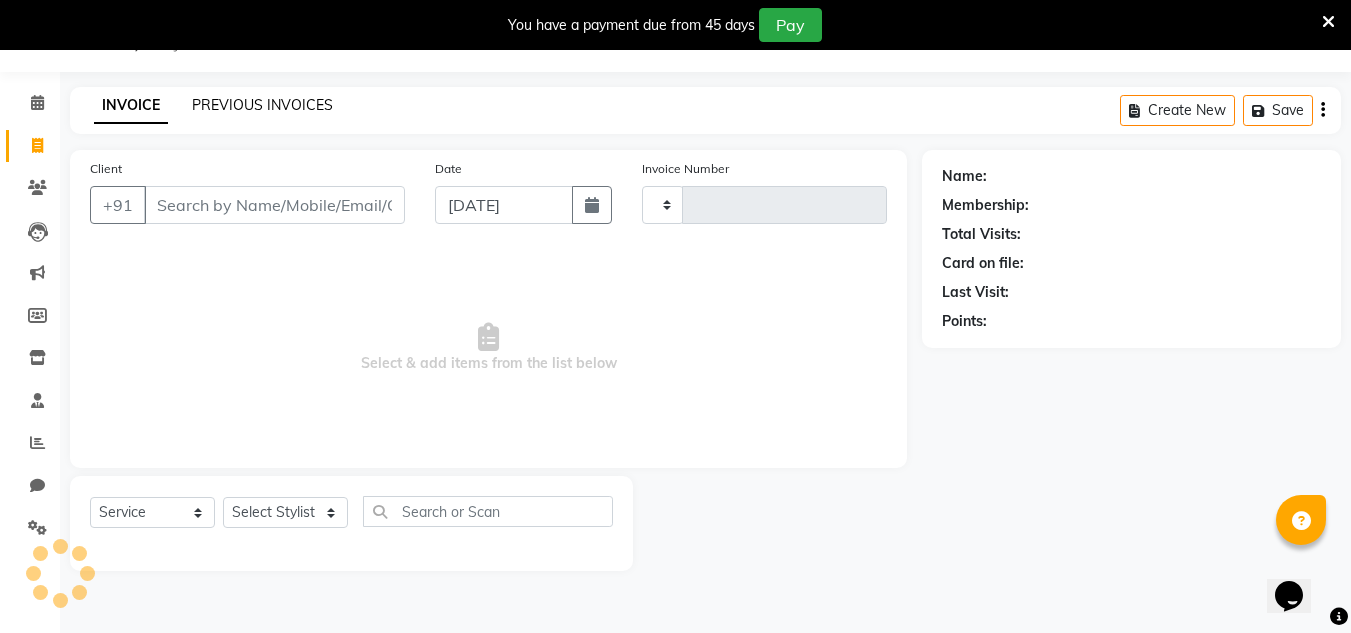 click on "PREVIOUS INVOICES" 